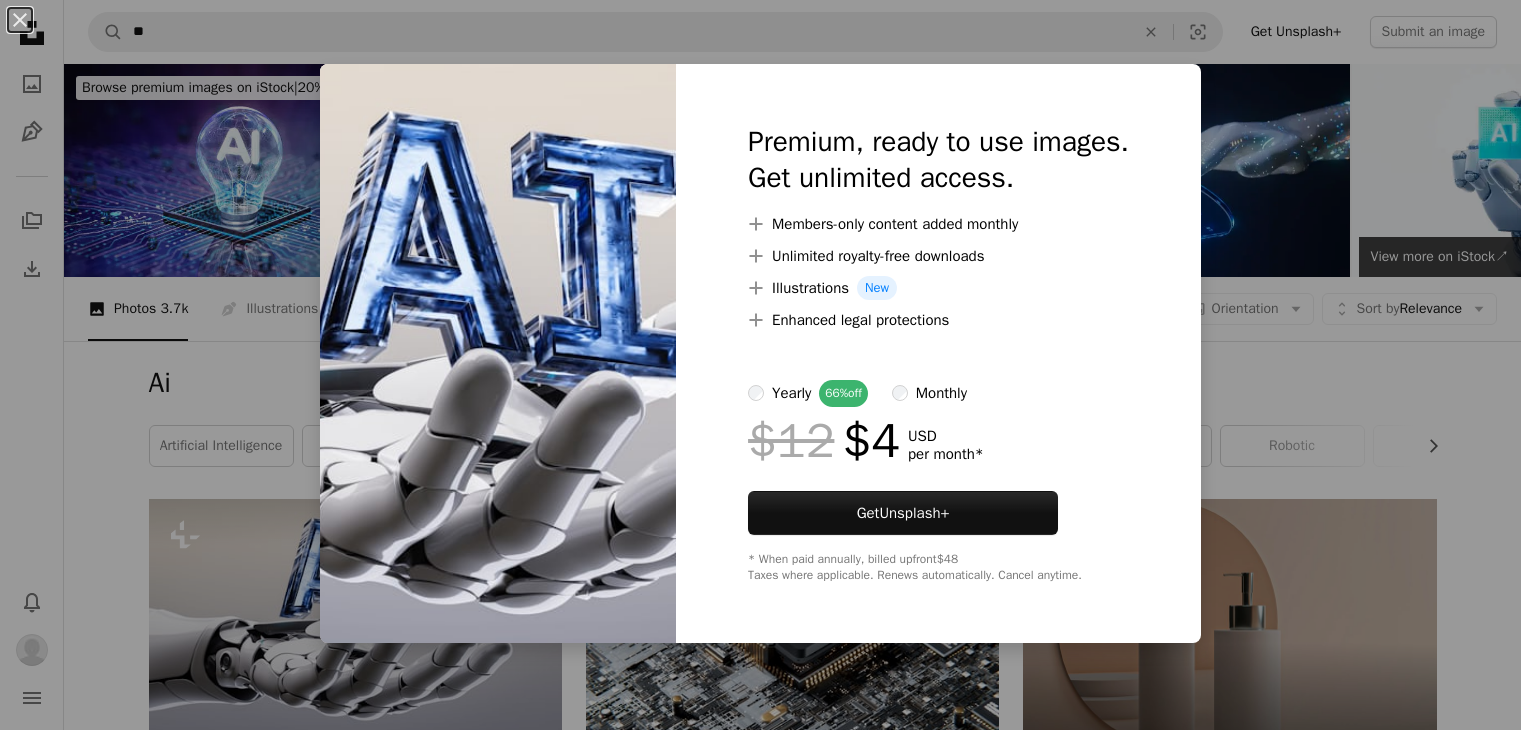 scroll, scrollTop: 300, scrollLeft: 0, axis: vertical 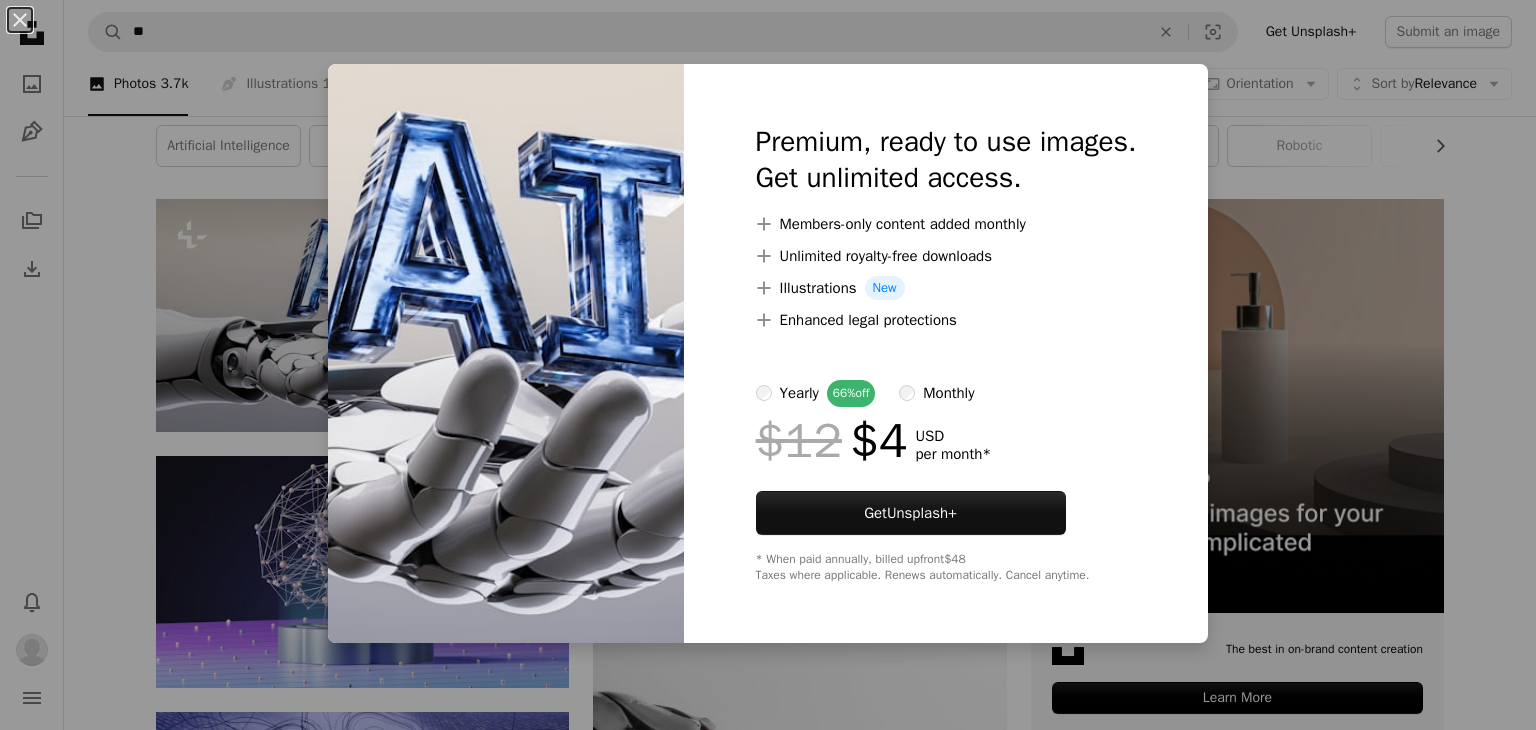 click on "An X shape Premium, ready to use images. Get unlimited access. A plus sign Members-only content added monthly A plus sign Unlimited royalty-free downloads A plus sign Illustrations  New A plus sign Enhanced legal protections yearly 66%  off monthly $12   $4 USD per month * Get  Unsplash+ * When paid annually, billed upfront  $48 Taxes where applicable. Renews automatically. Cancel anytime." at bounding box center [768, 365] 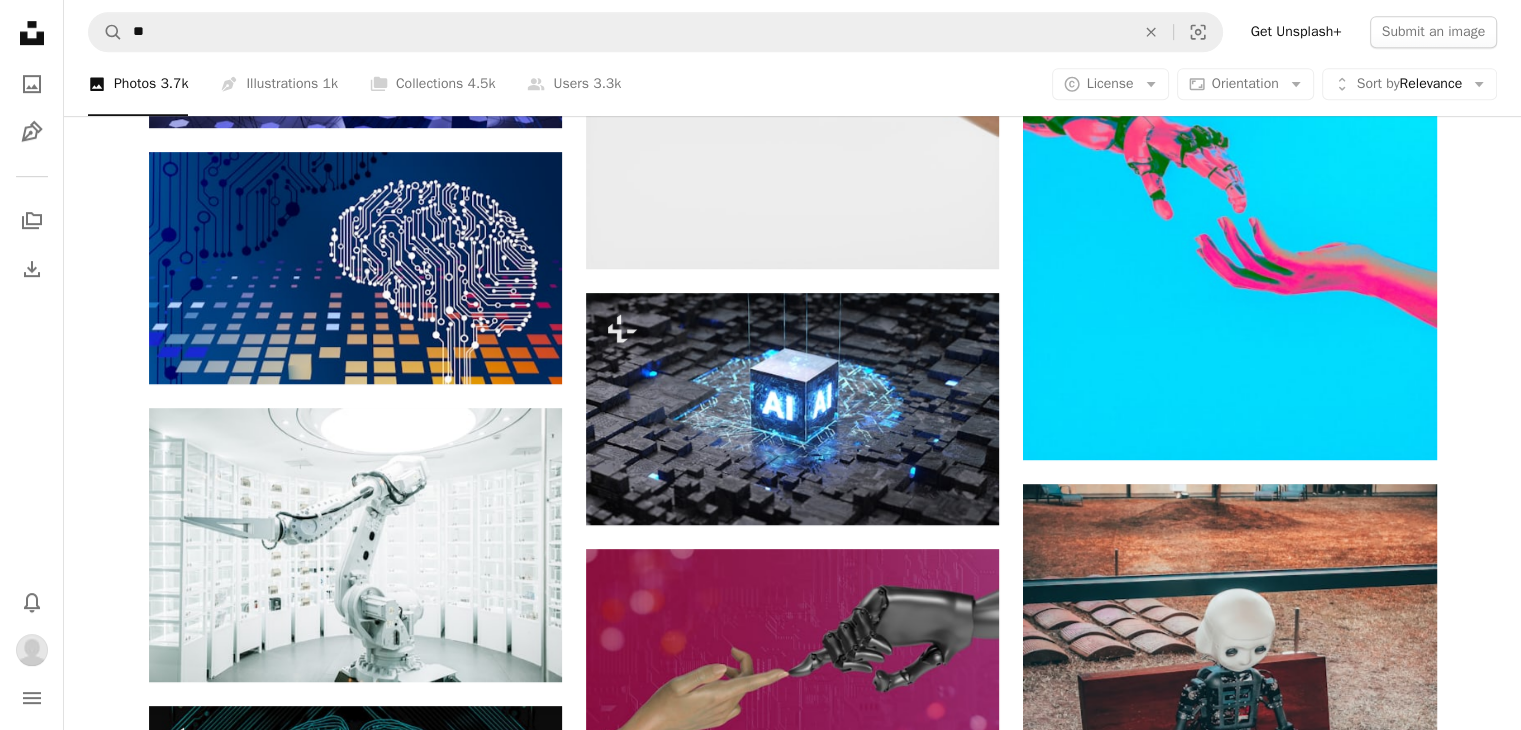 scroll, scrollTop: 1148, scrollLeft: 0, axis: vertical 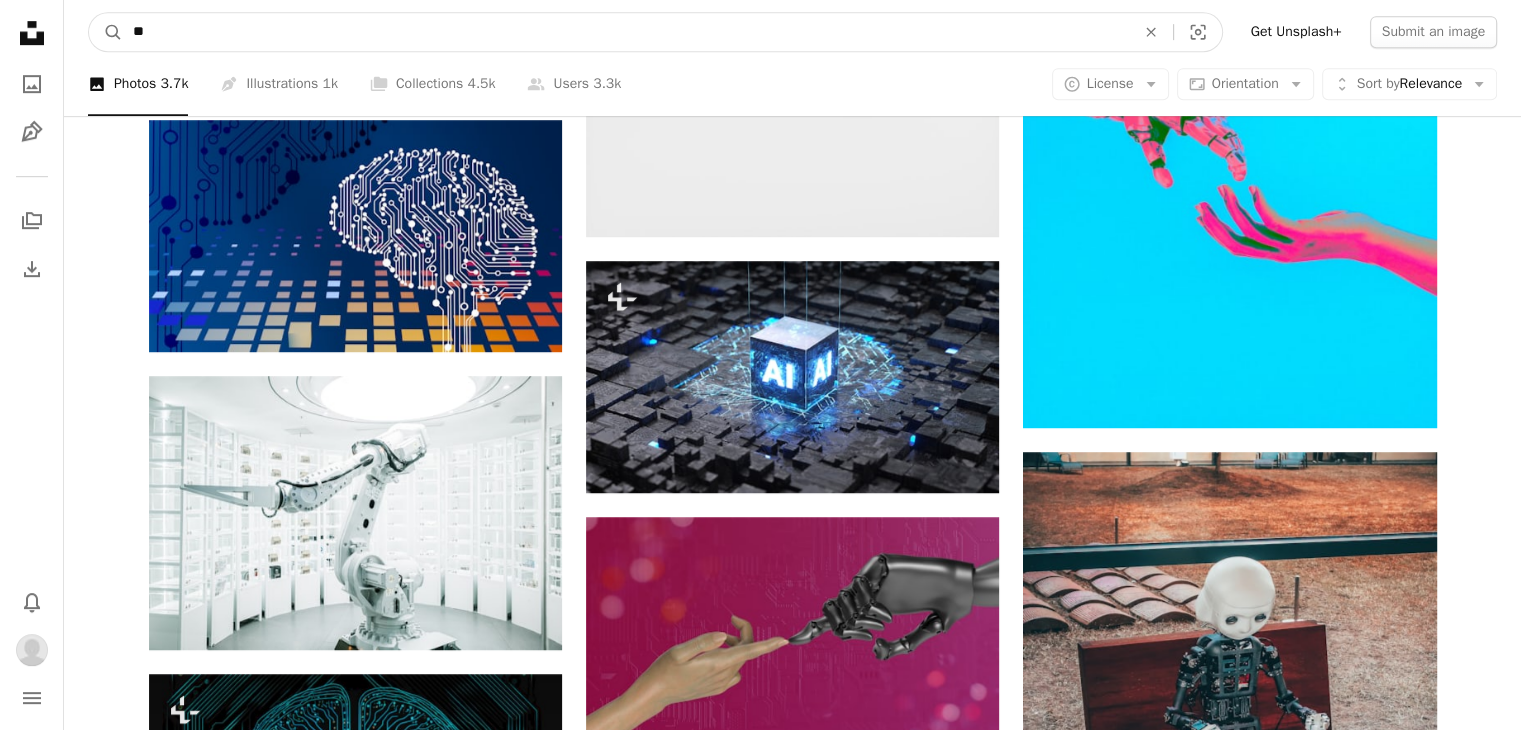 click on "**" at bounding box center (626, 32) 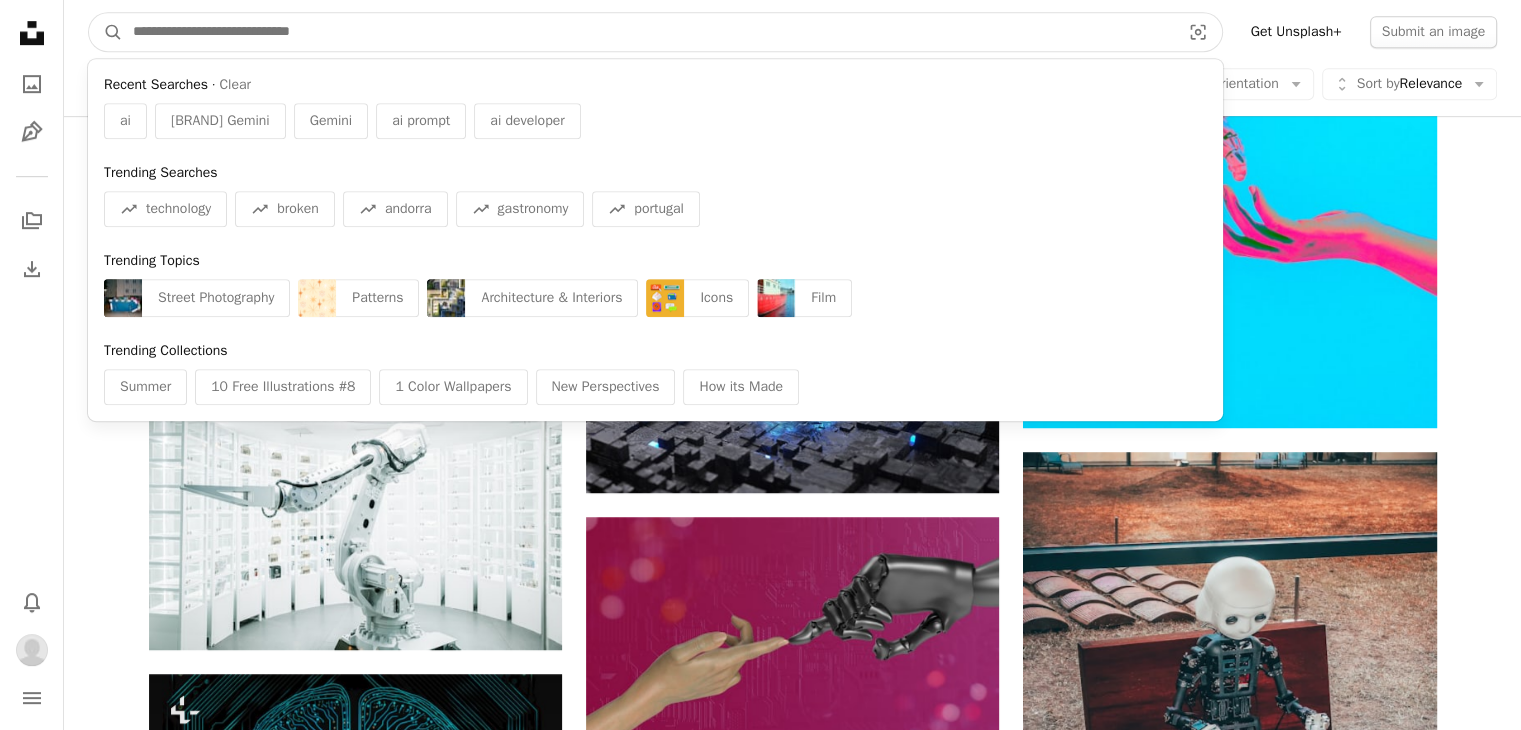 paste on "**********" 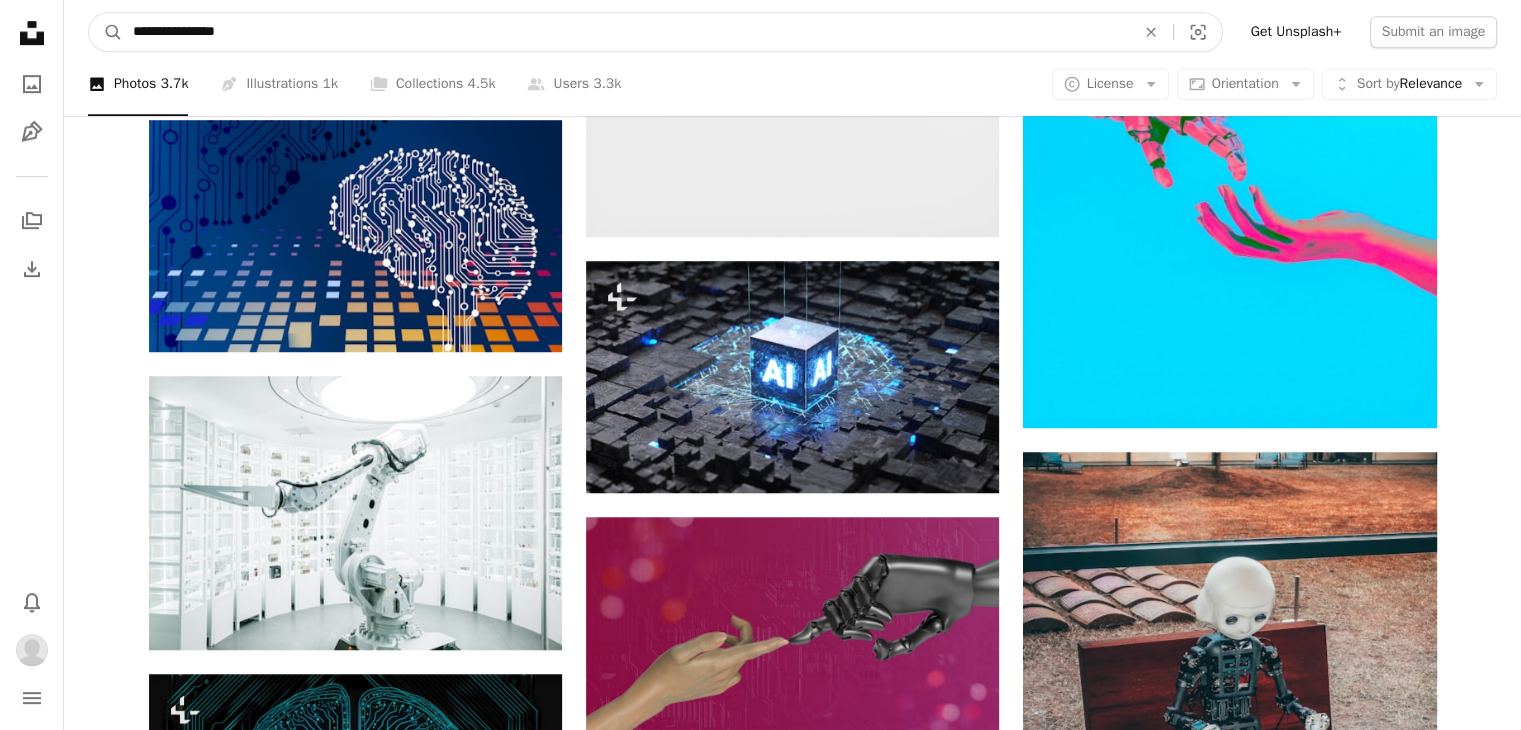 type on "**********" 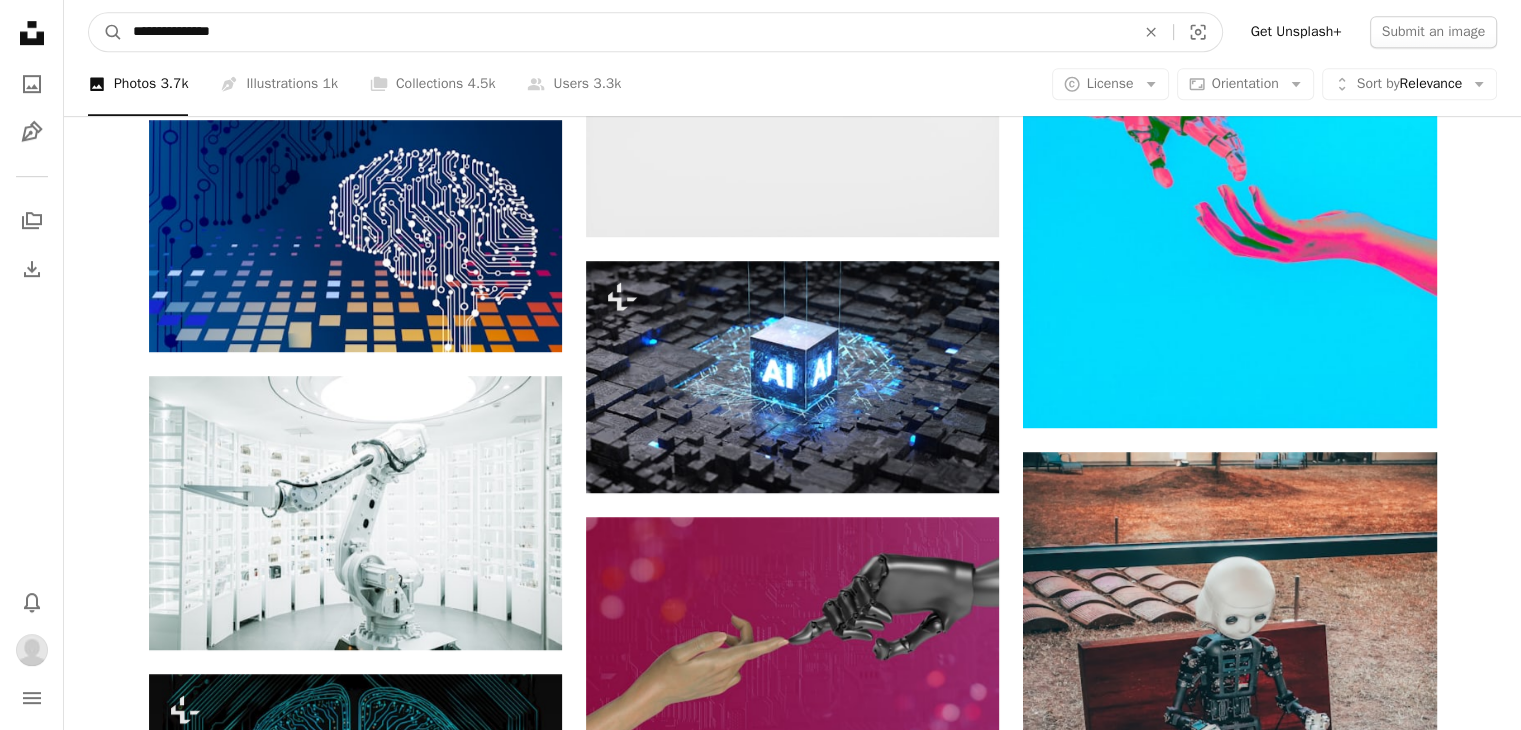 click on "A magnifying glass" at bounding box center (106, 32) 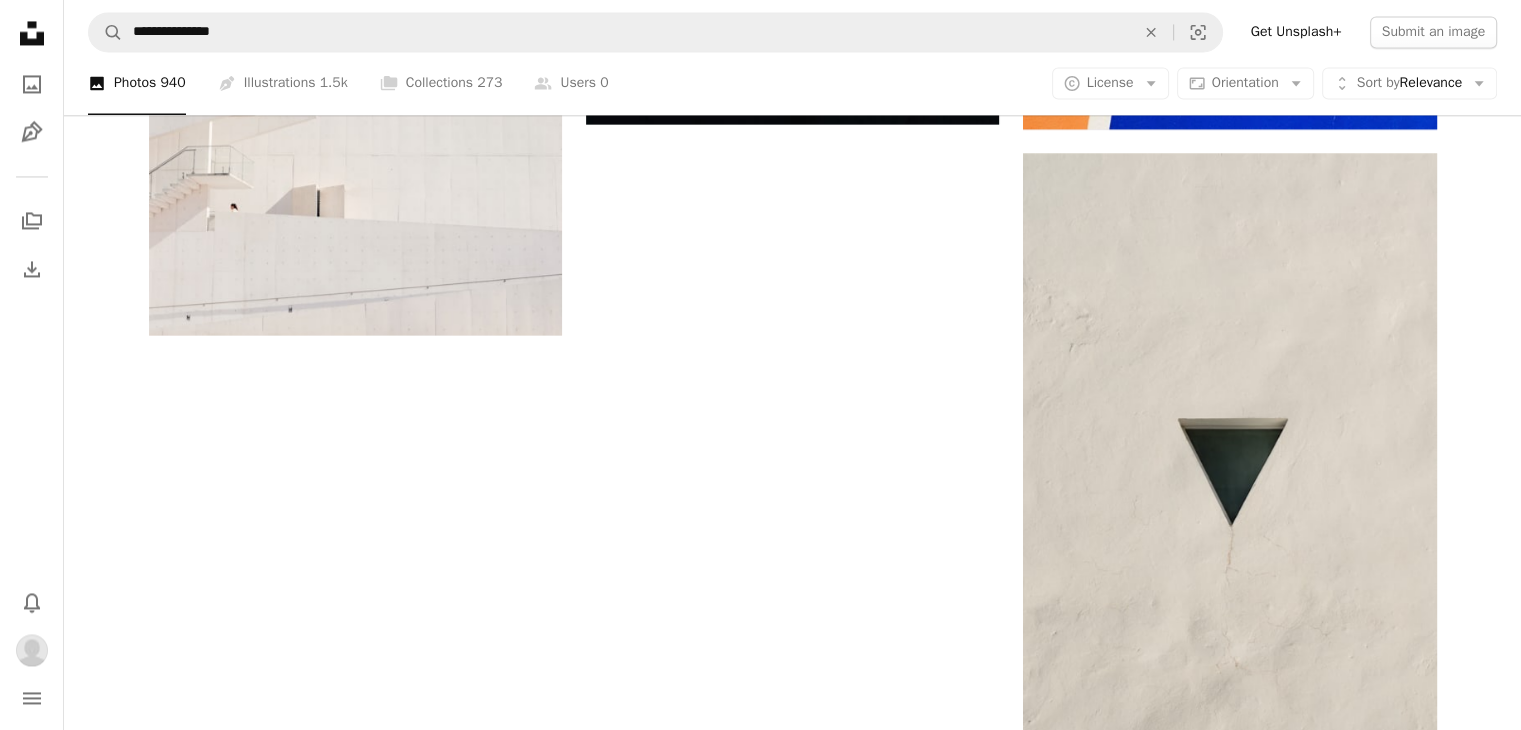 scroll, scrollTop: 3344, scrollLeft: 0, axis: vertical 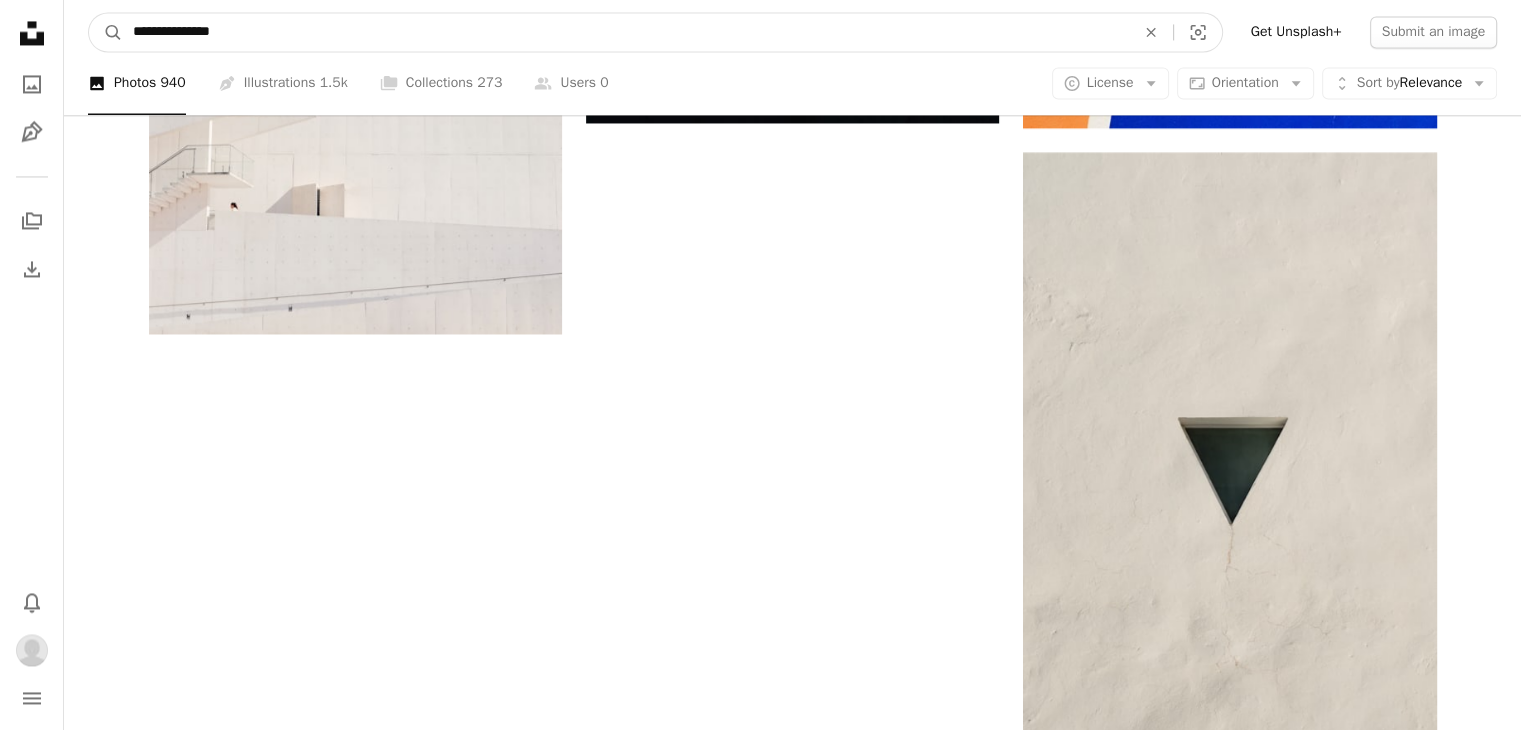 click on "**********" at bounding box center (626, 32) 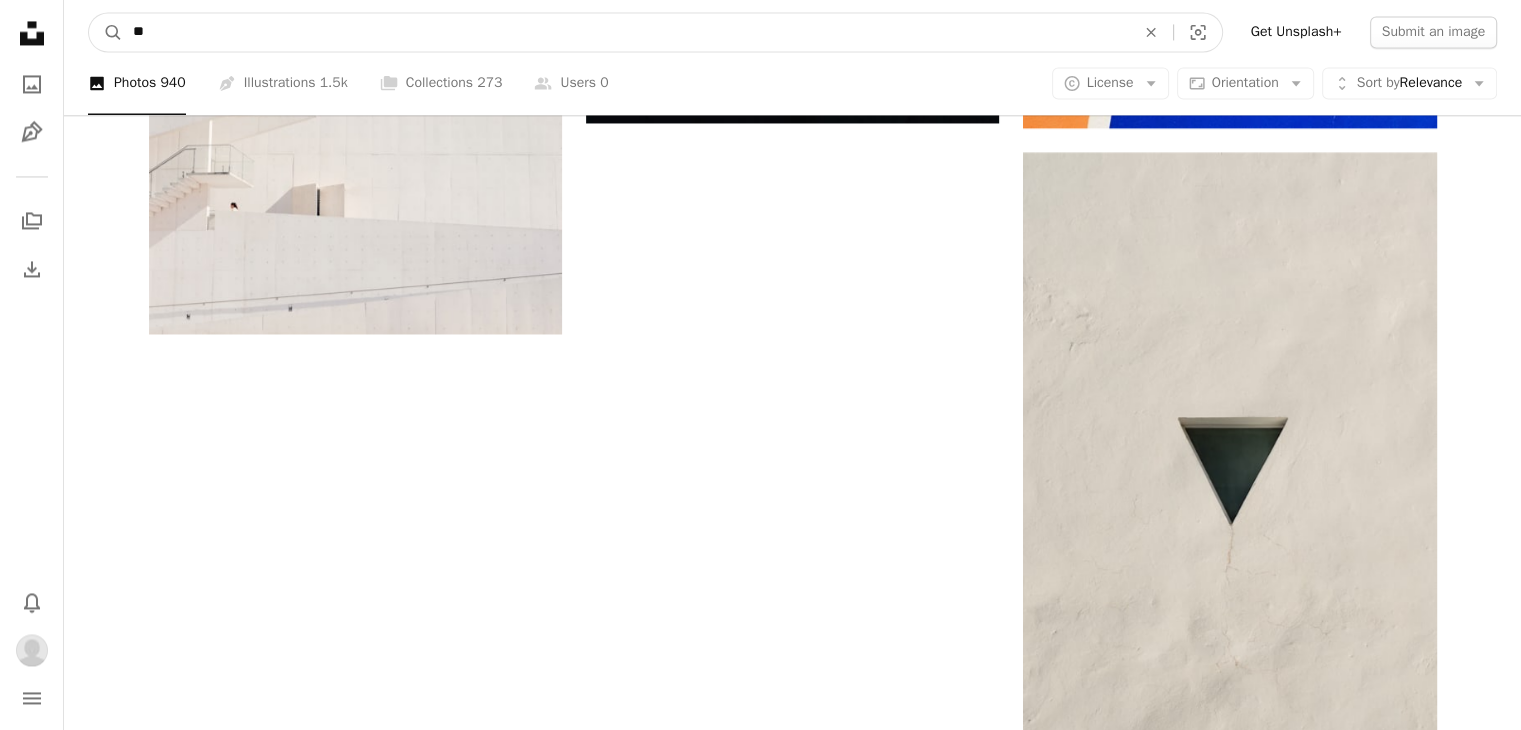 type on "*" 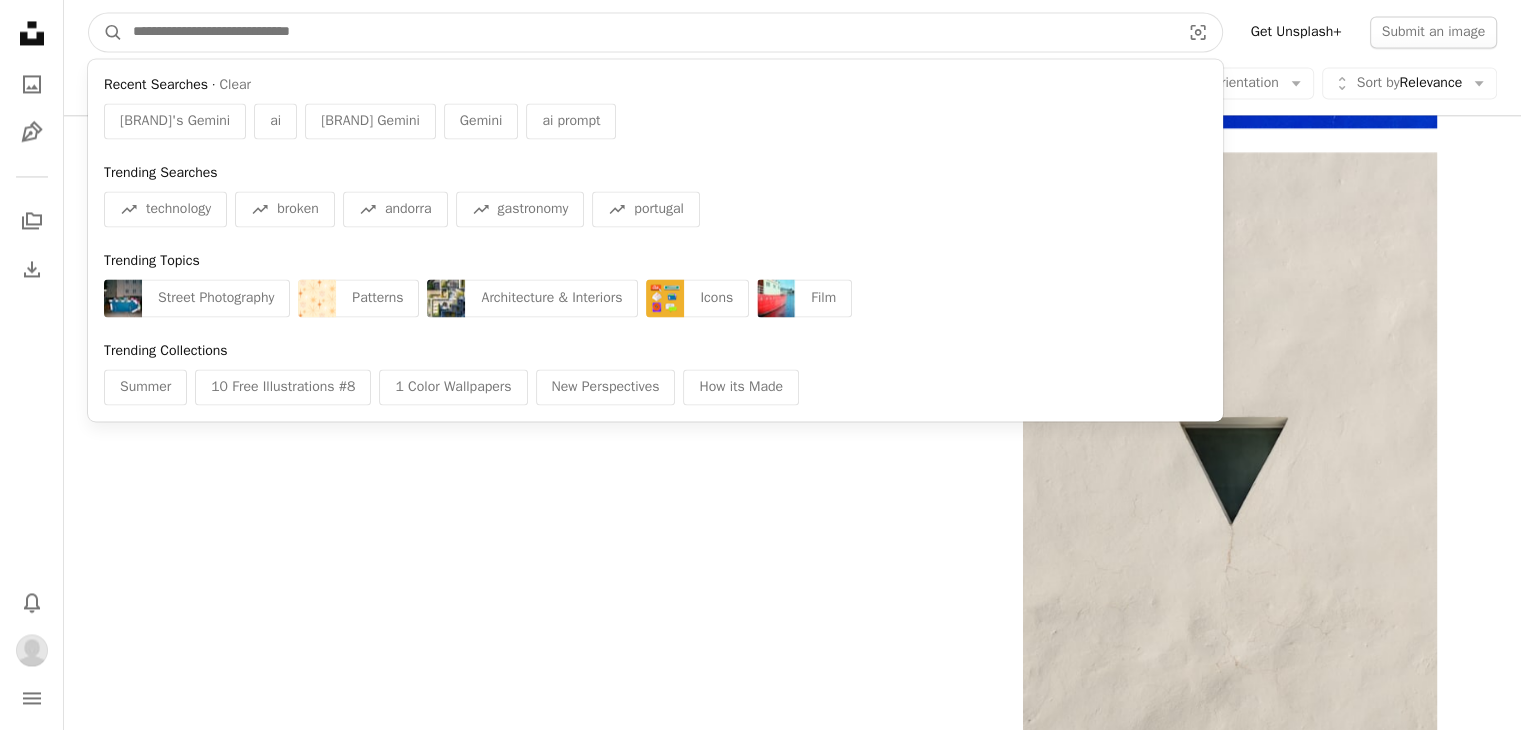 click at bounding box center [648, 32] 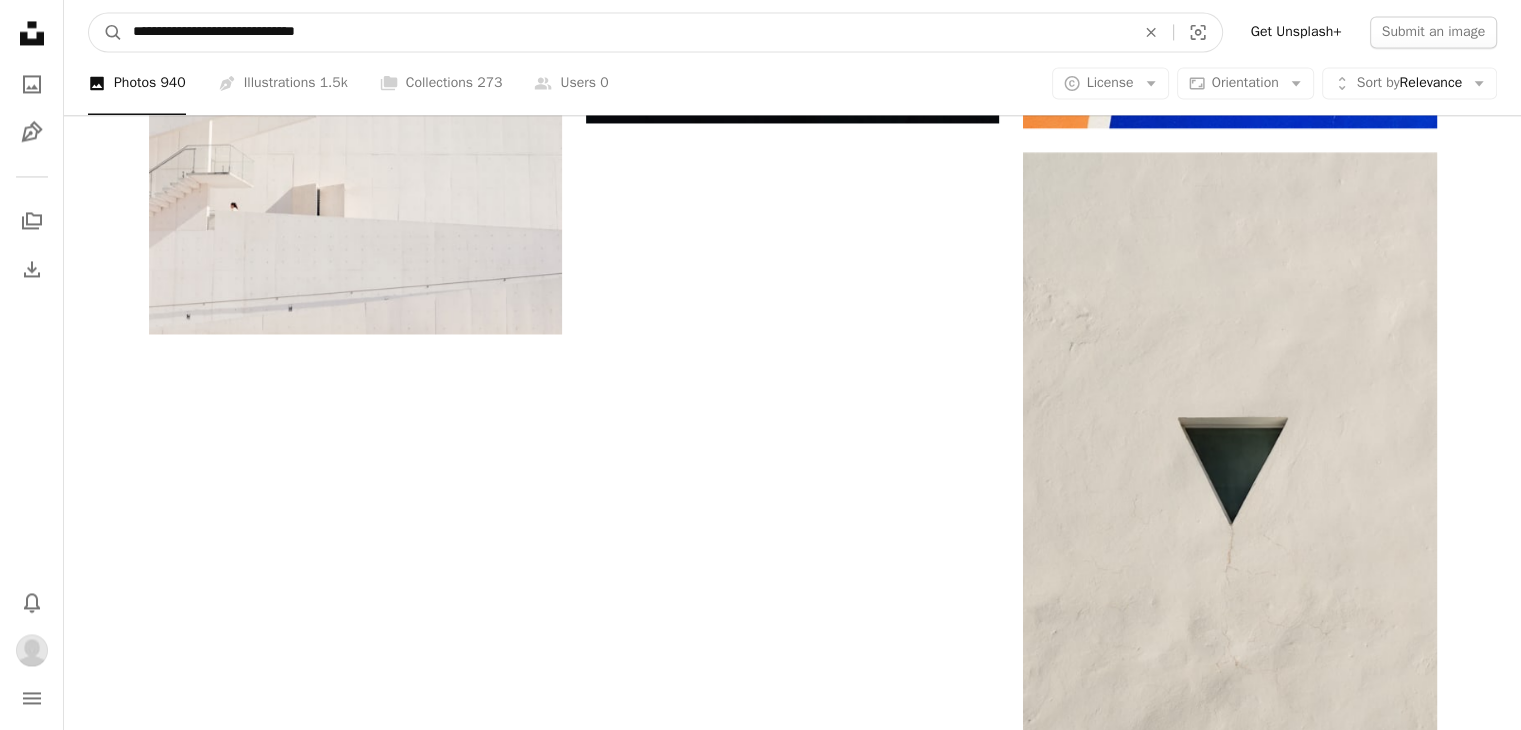 click on "A magnifying glass" at bounding box center [106, 32] 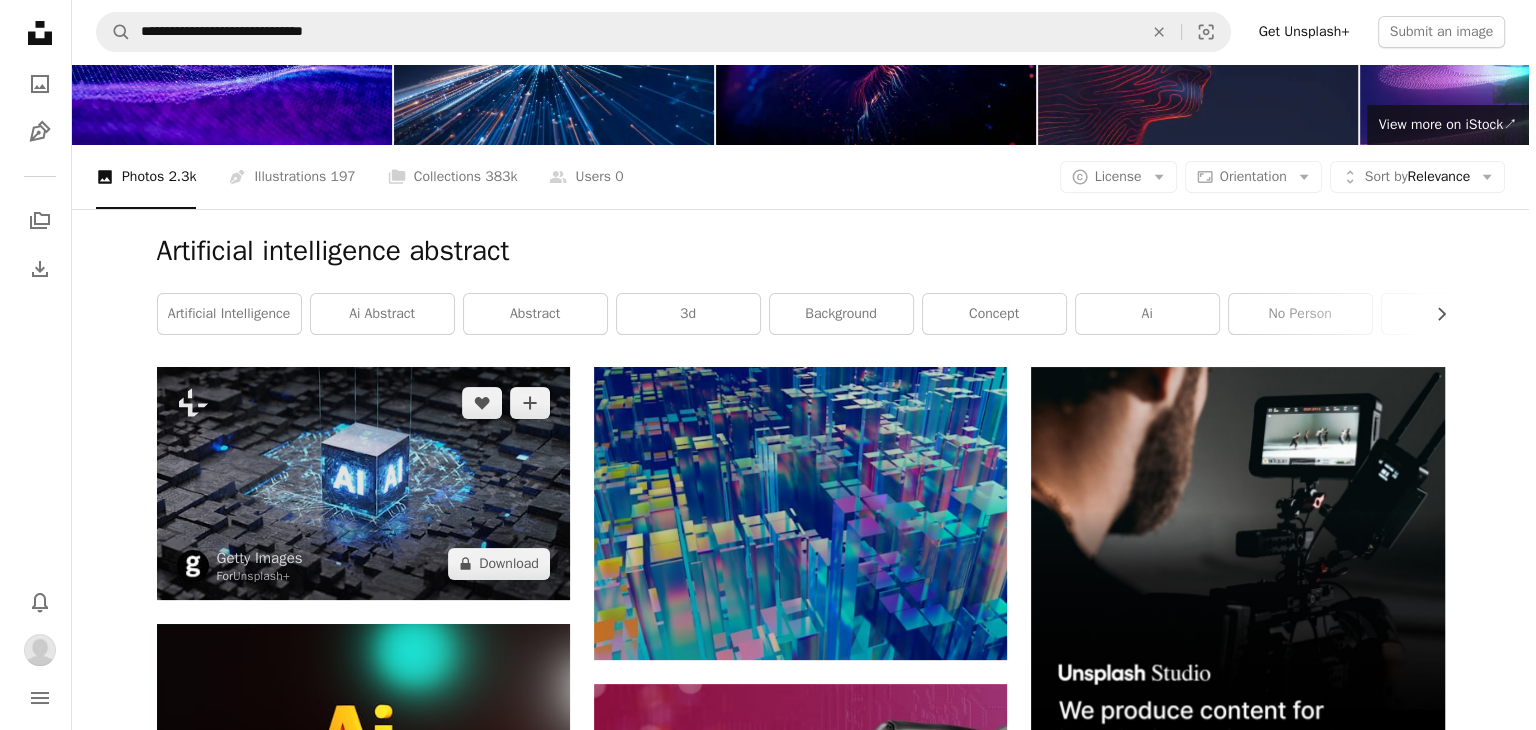 scroll, scrollTop: 125, scrollLeft: 0, axis: vertical 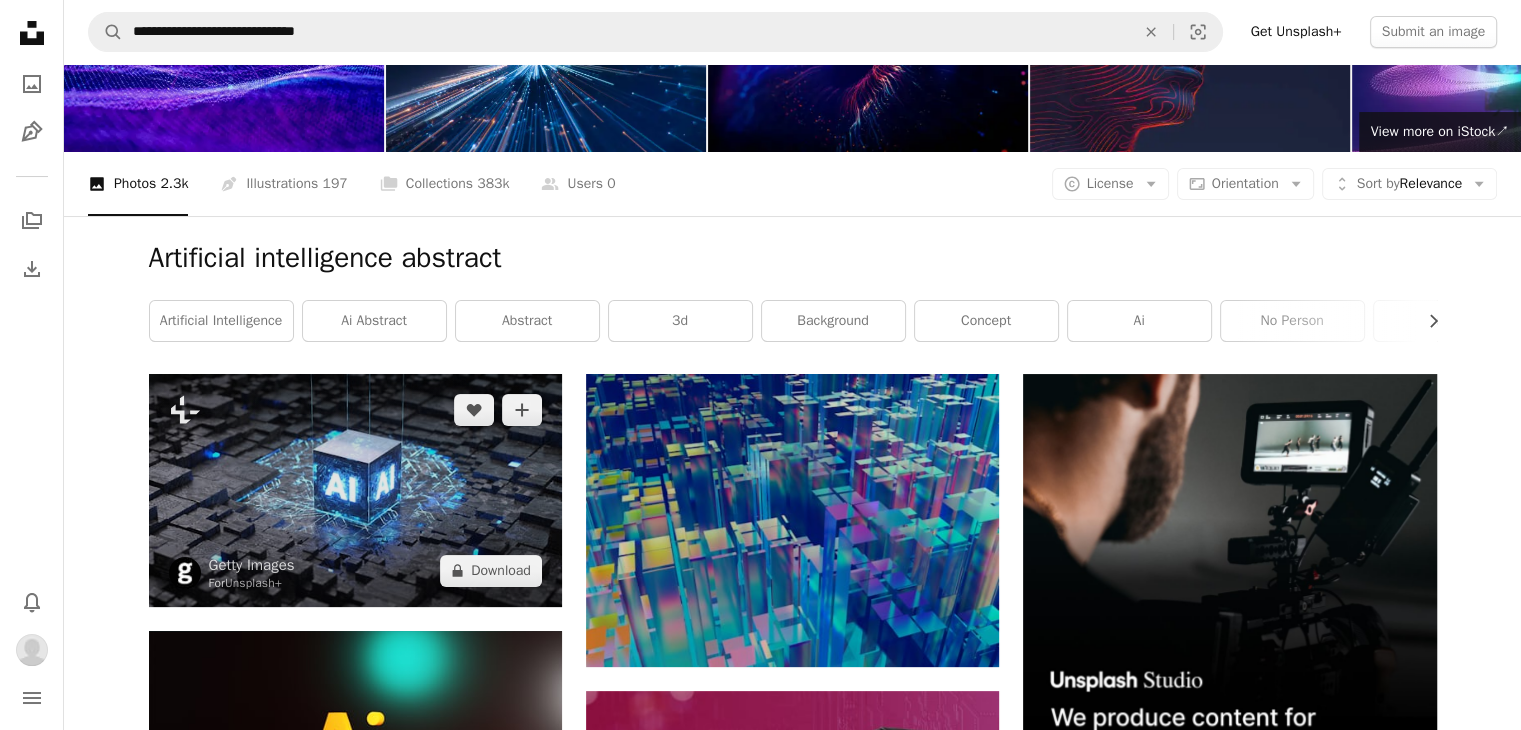 click at bounding box center (355, 490) 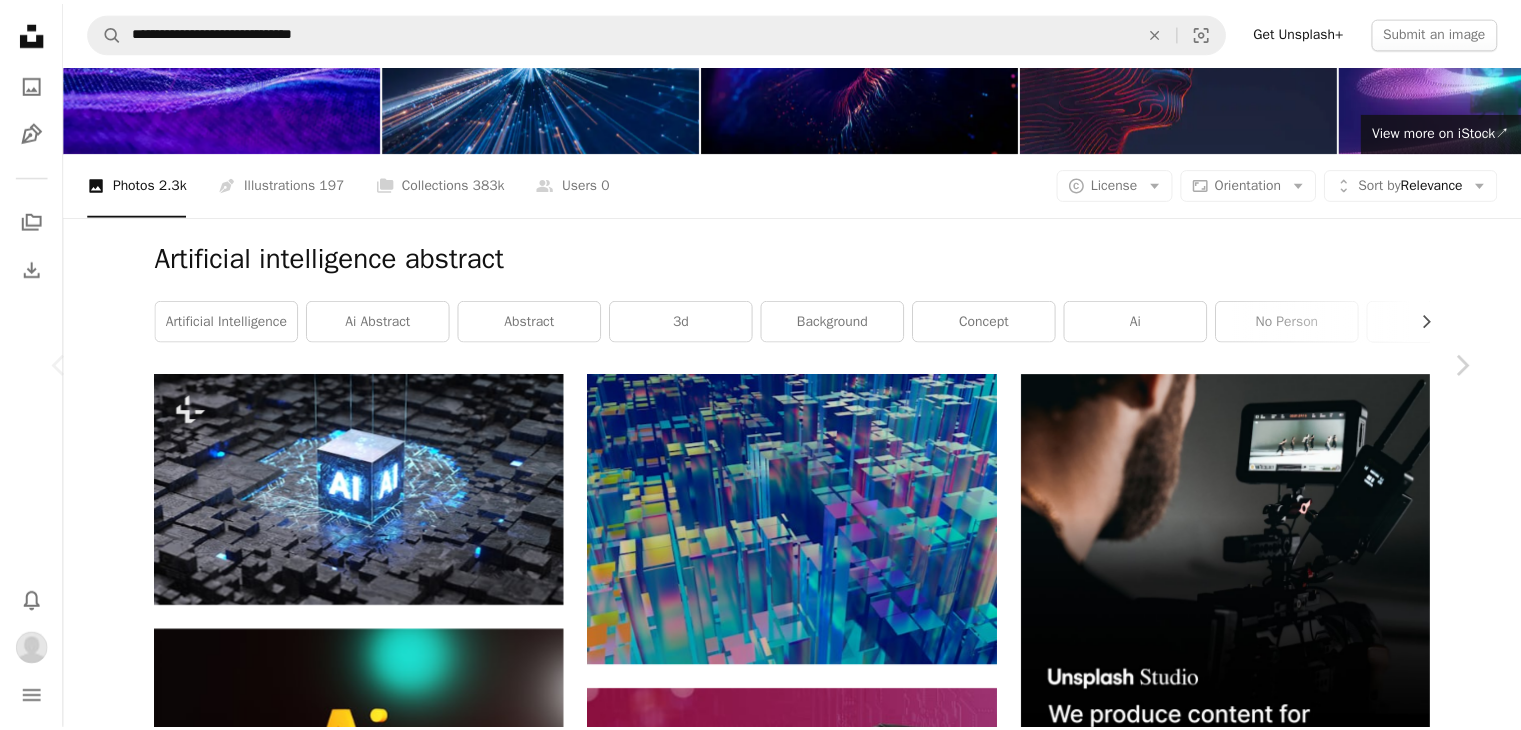 scroll, scrollTop: 2432, scrollLeft: 0, axis: vertical 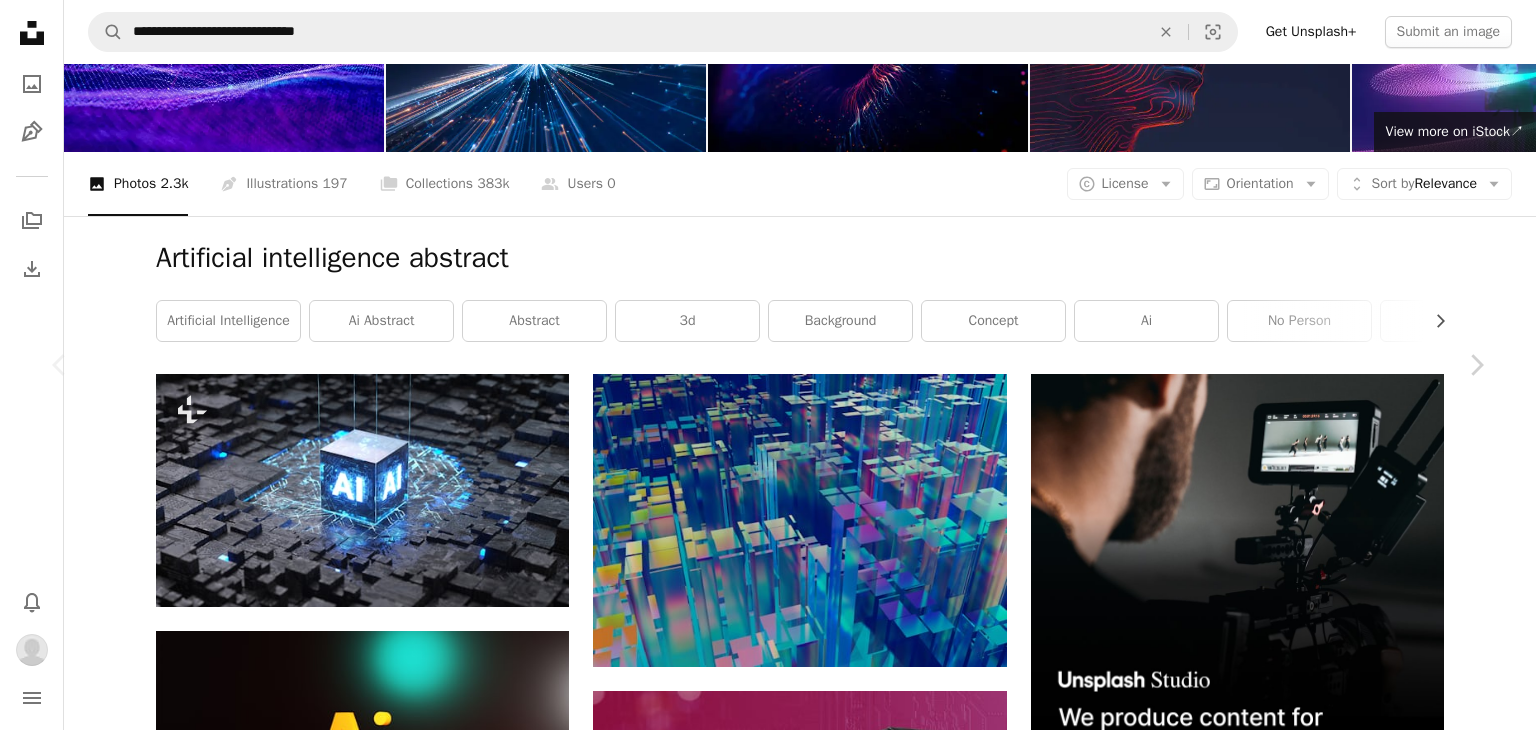 click on "An X shape" at bounding box center [20, 20] 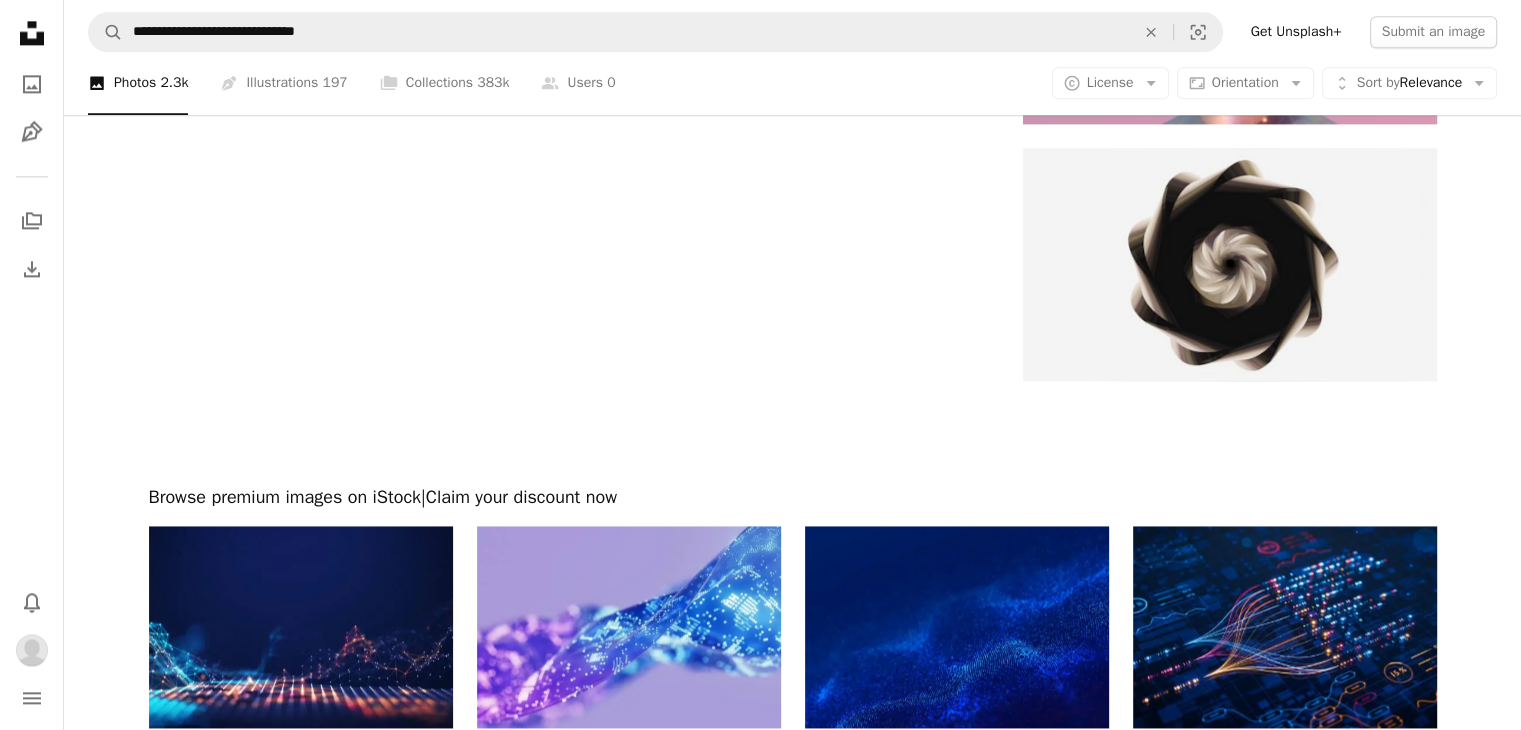 scroll, scrollTop: 2697, scrollLeft: 0, axis: vertical 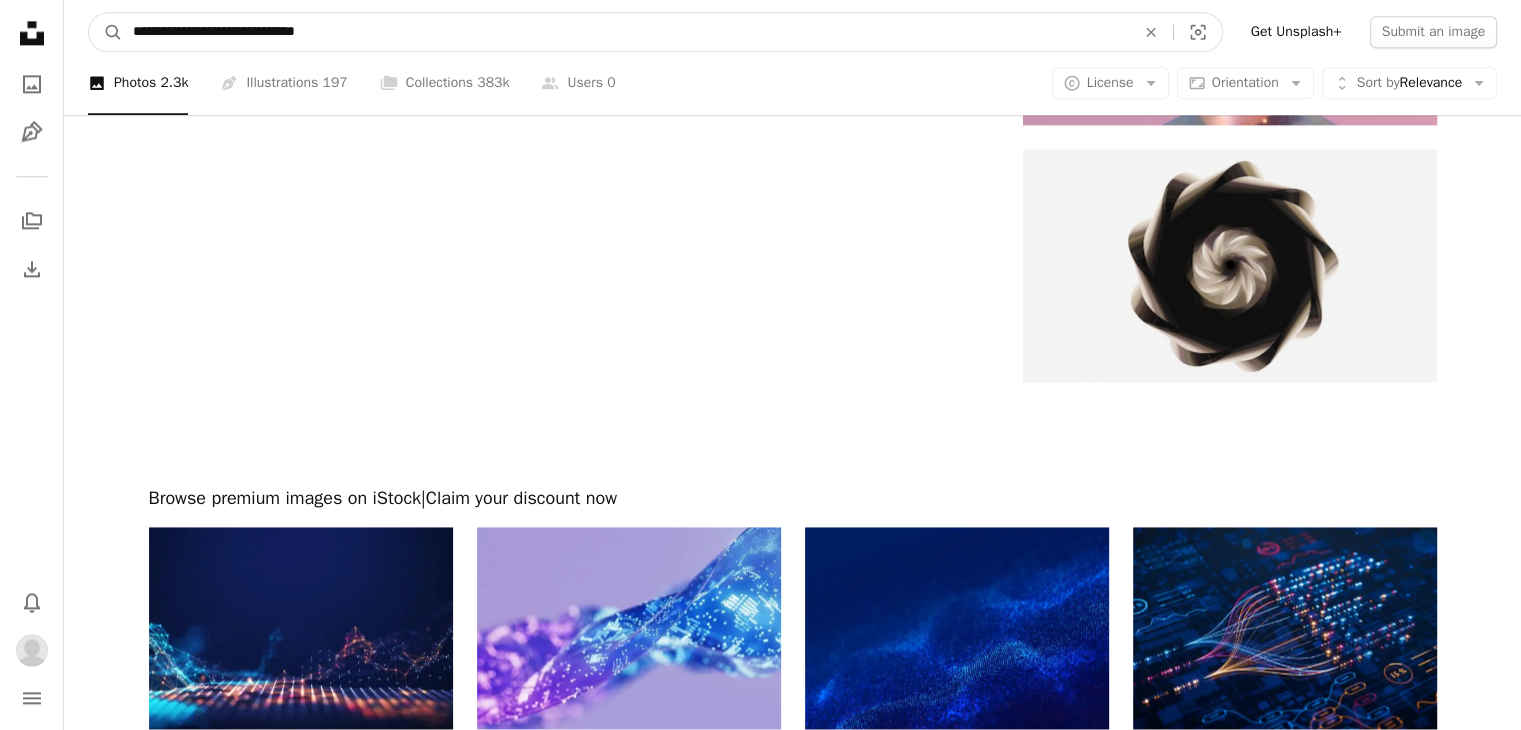click on "**********" at bounding box center (626, 32) 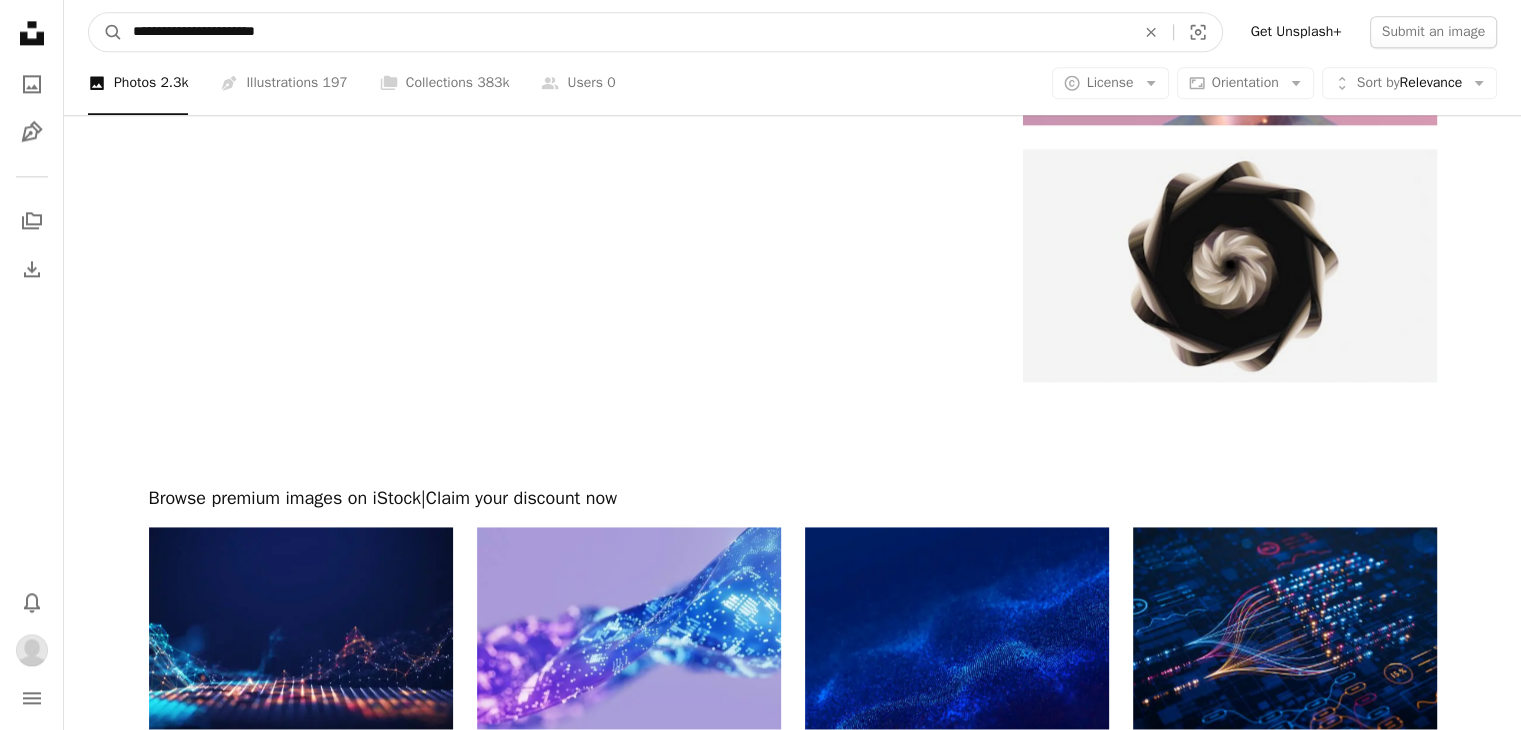 click on "**********" at bounding box center [626, 32] 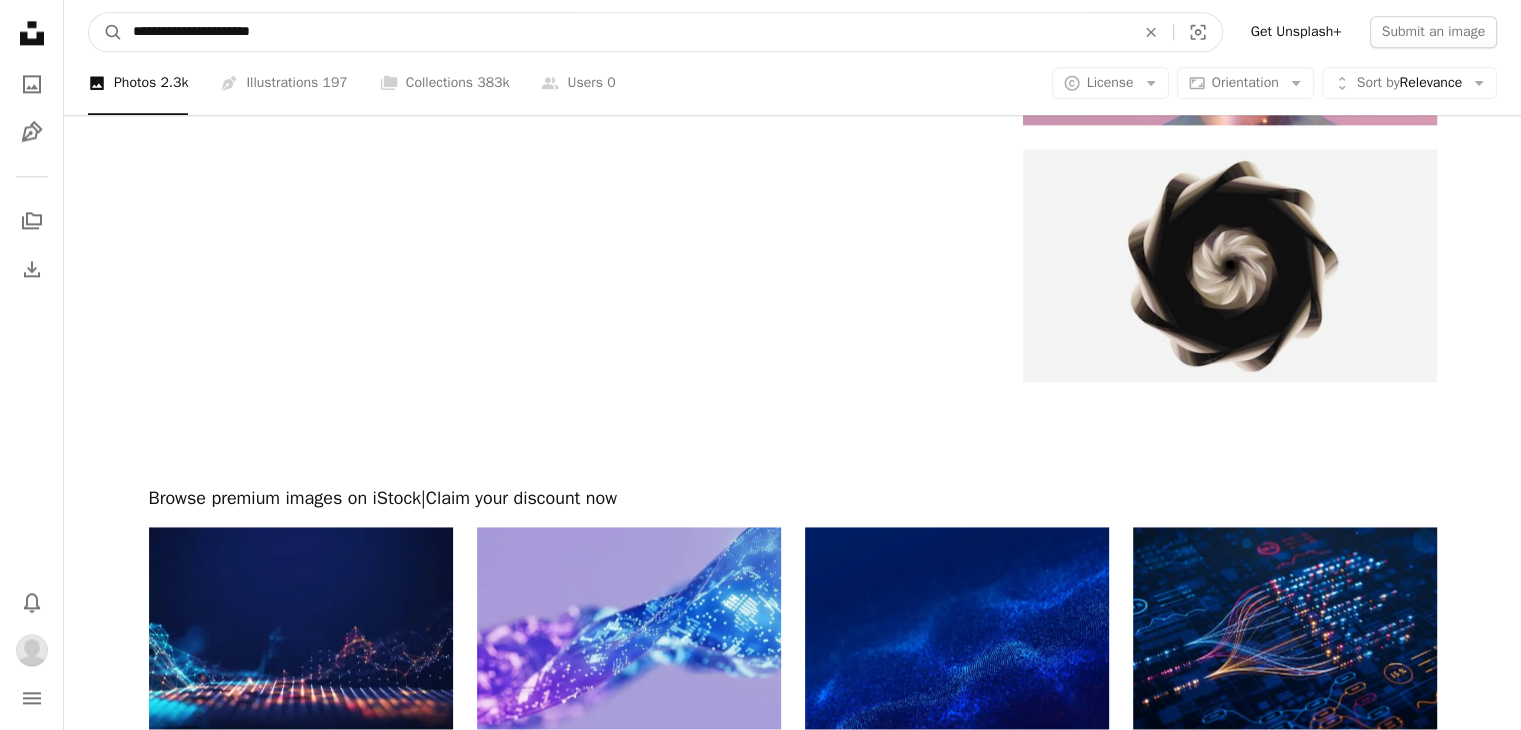 click on "**********" at bounding box center (626, 32) 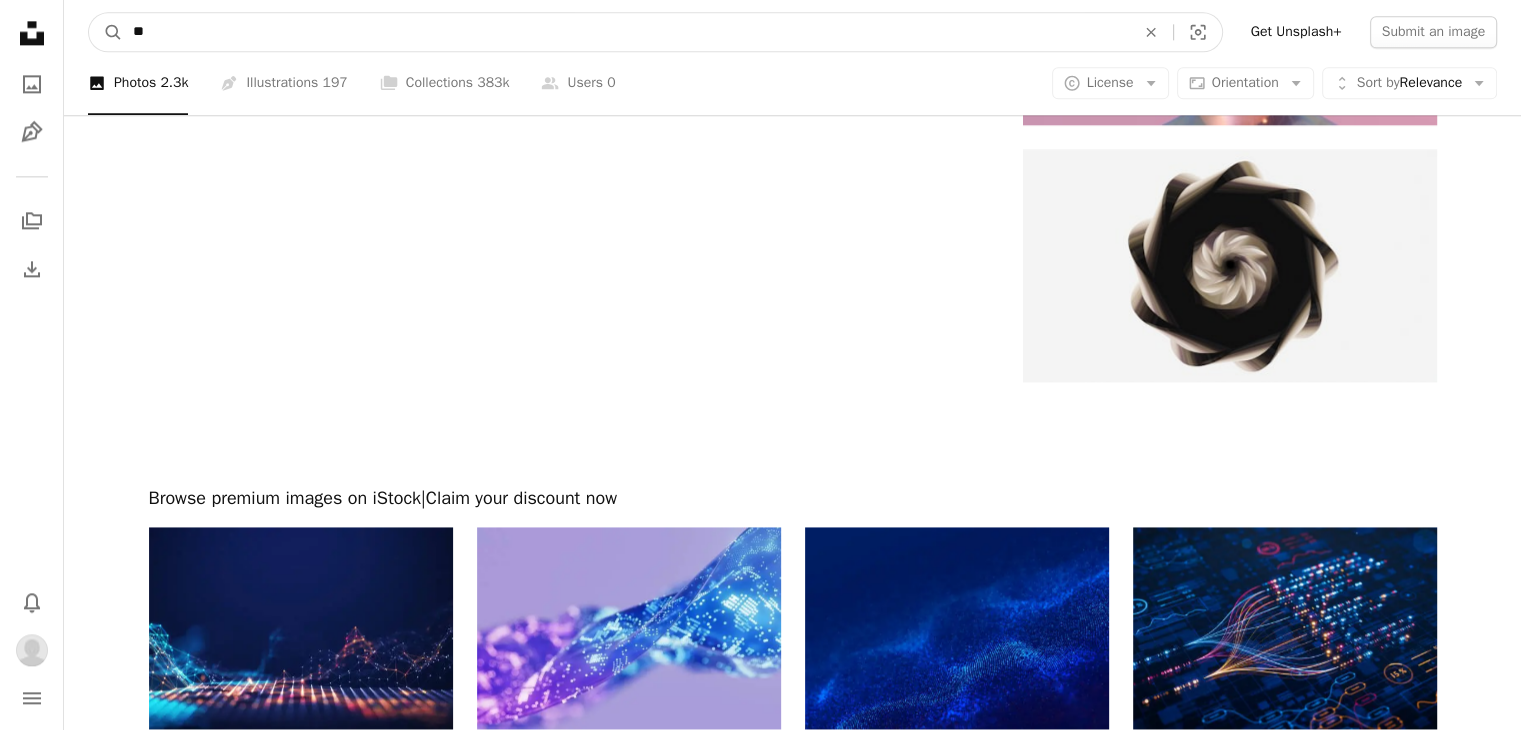 type on "*" 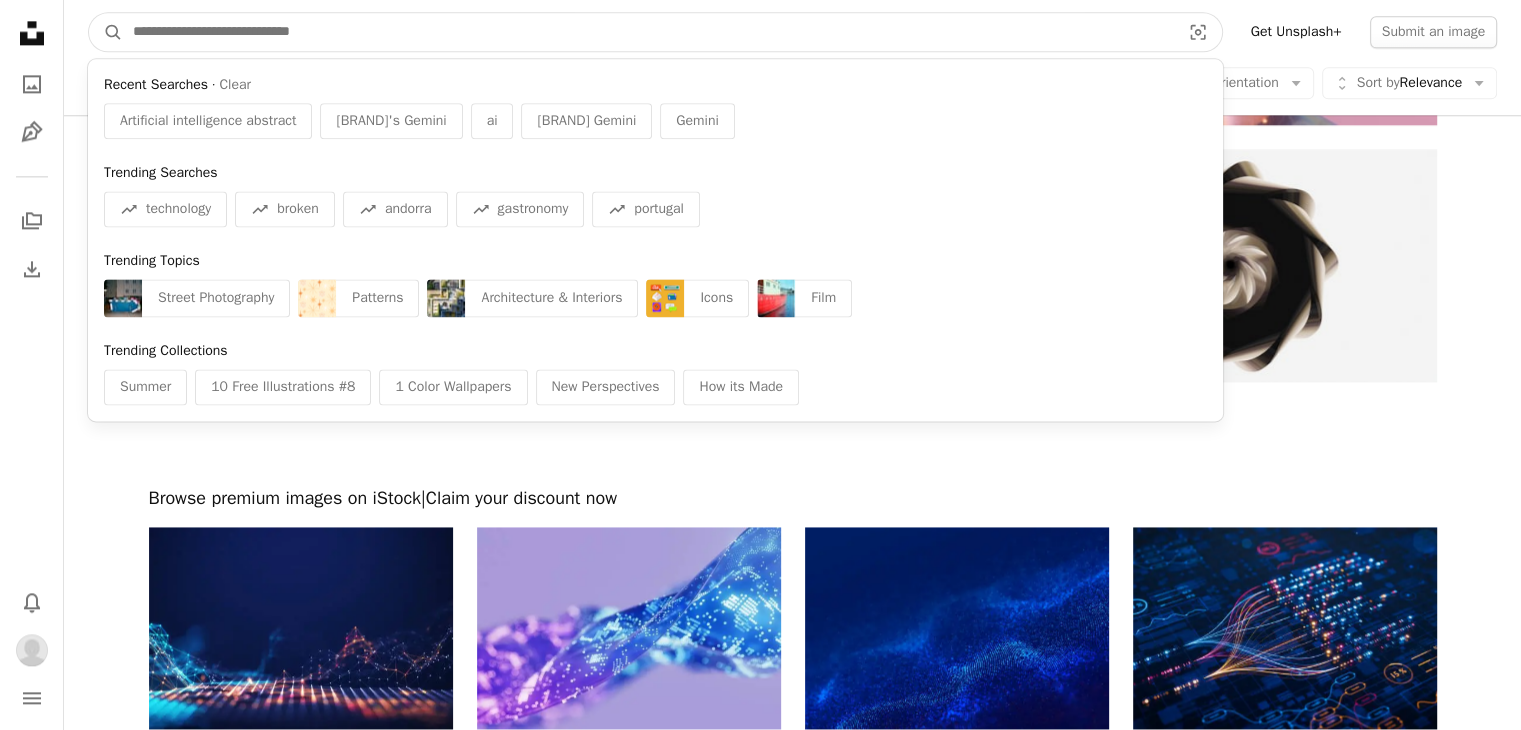 paste on "**********" 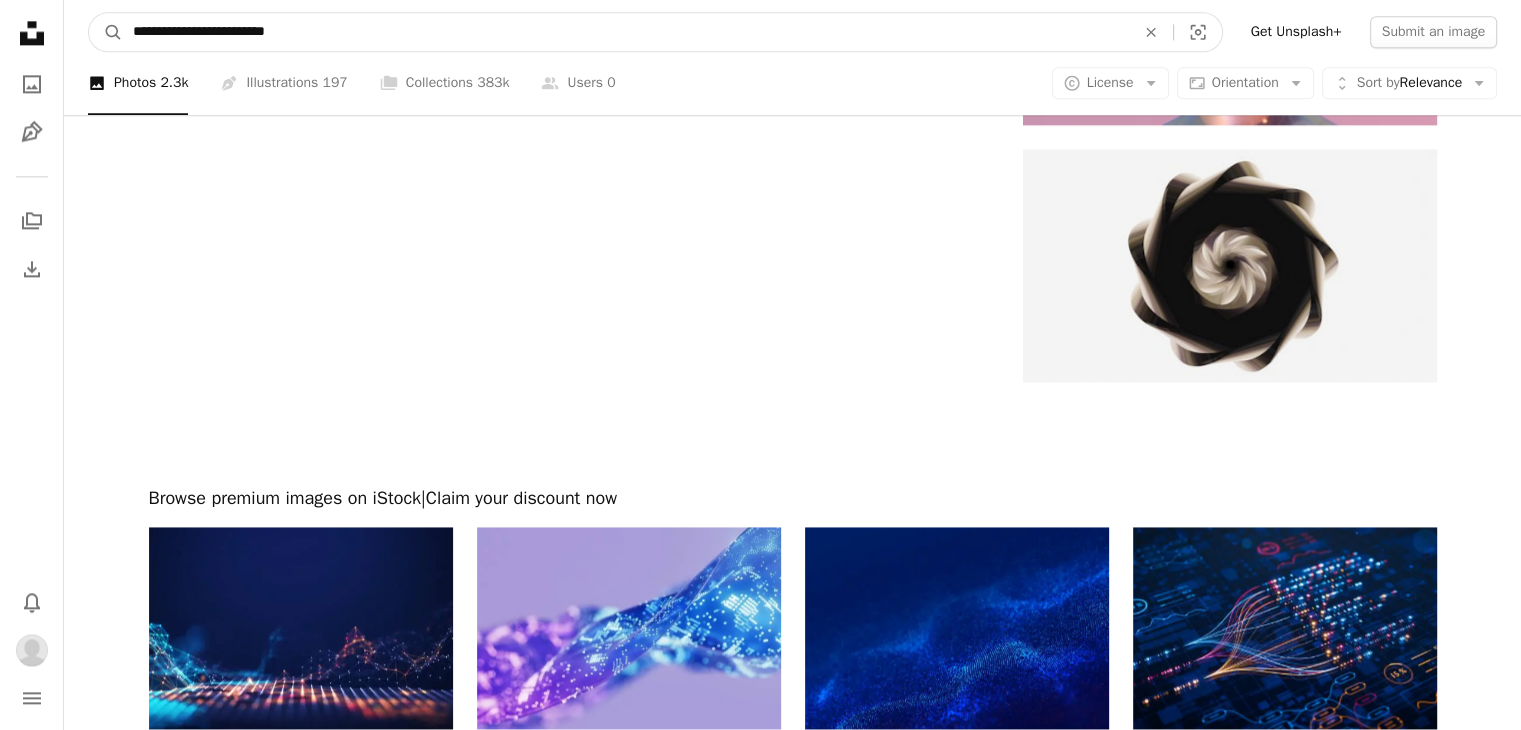 click on "A magnifying glass" at bounding box center (106, 32) 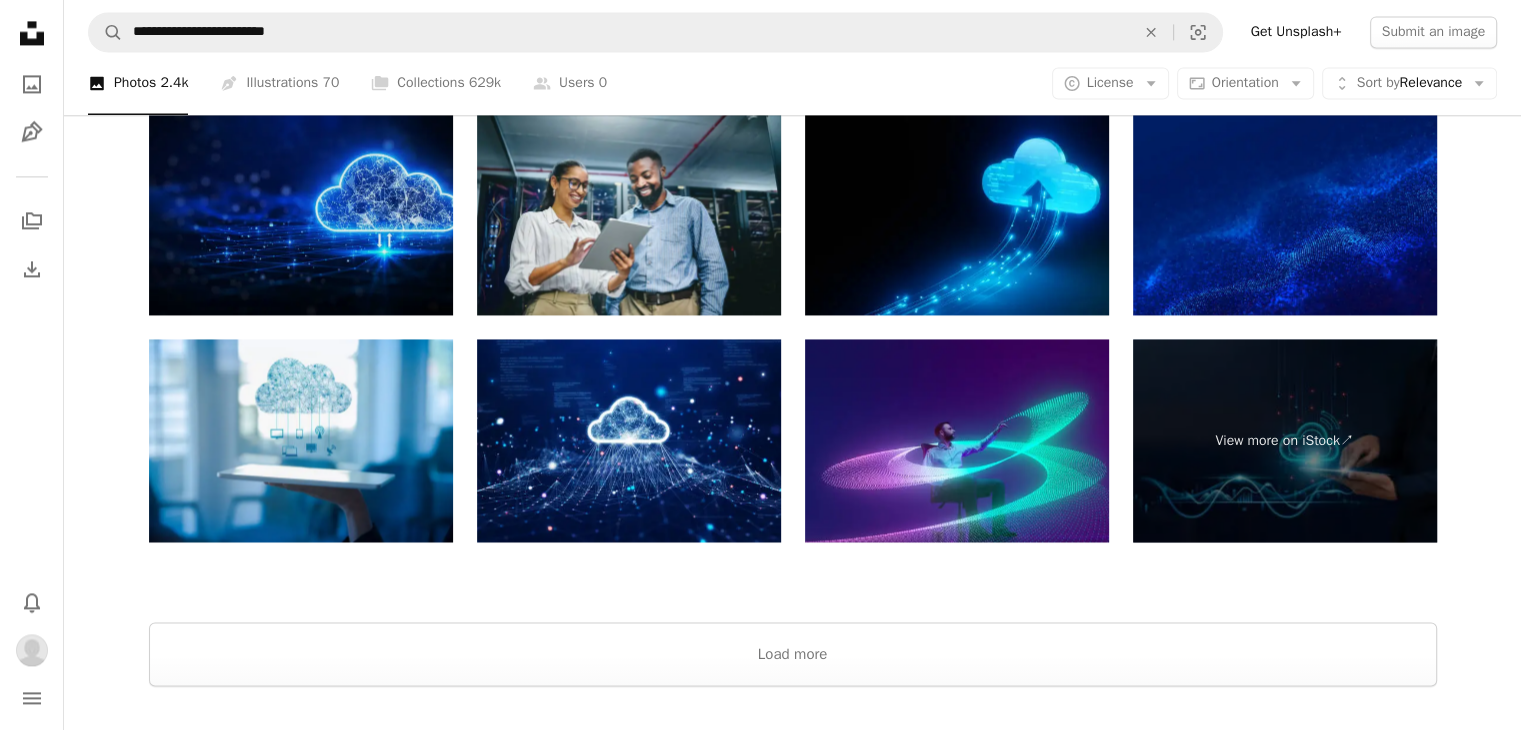 scroll, scrollTop: 3052, scrollLeft: 0, axis: vertical 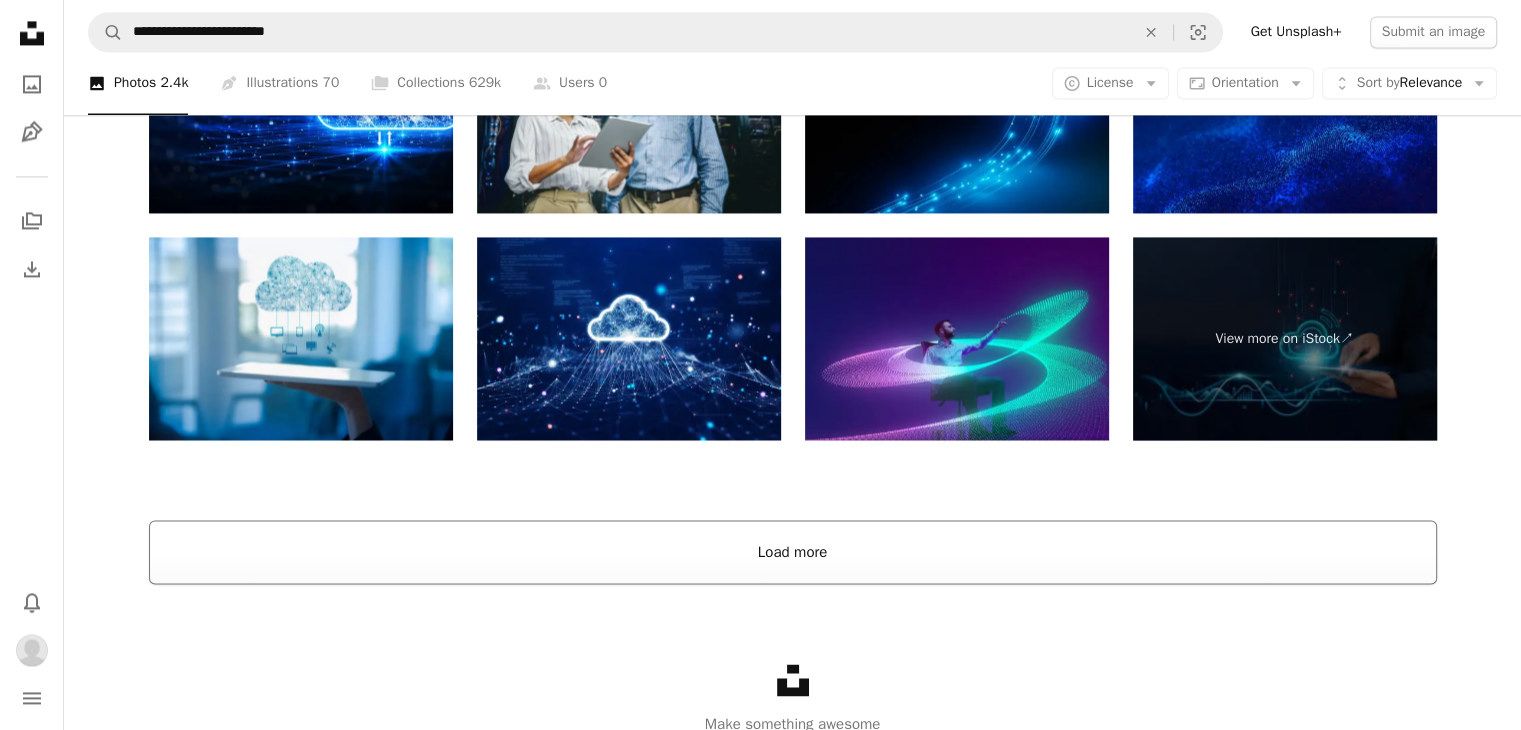 click on "Load more" at bounding box center [793, 552] 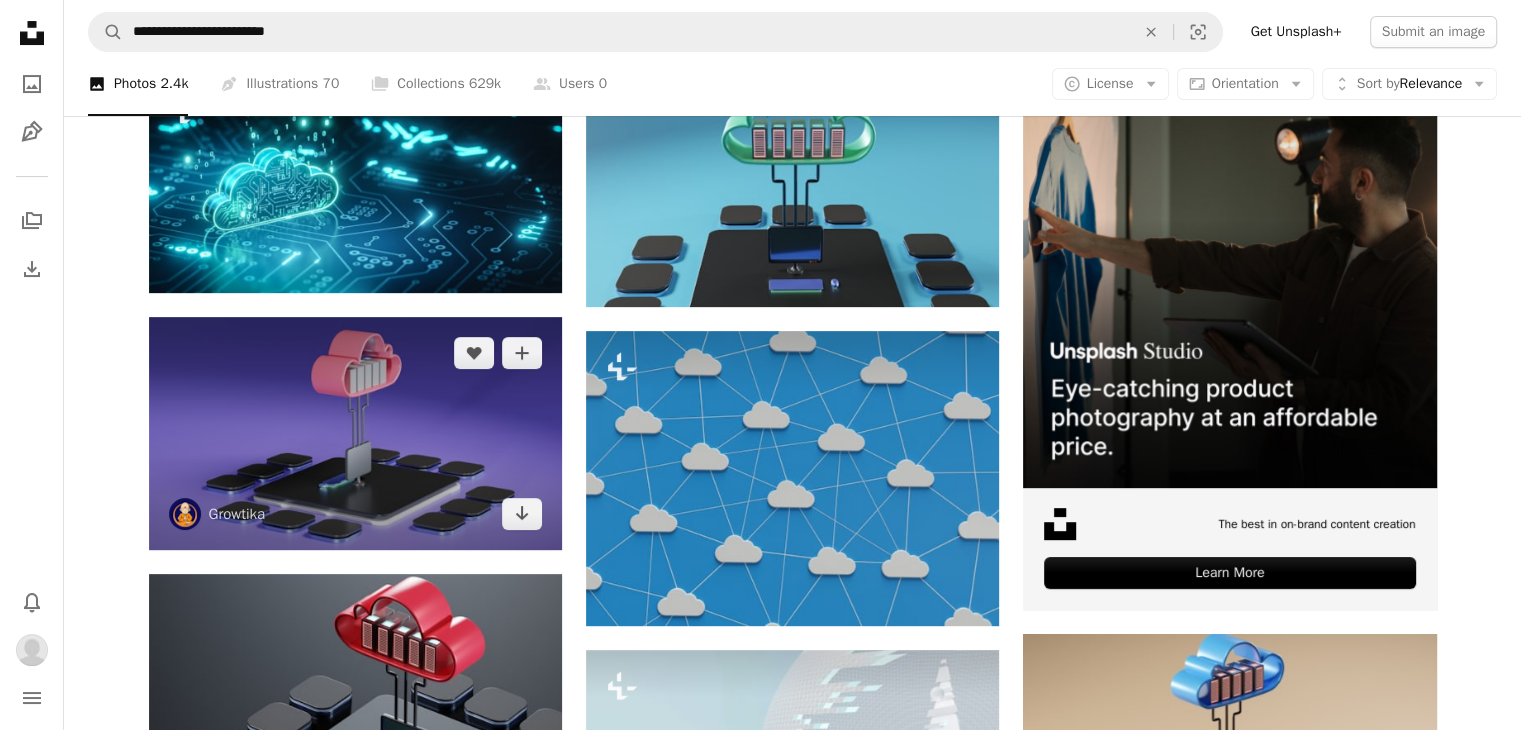 scroll, scrollTop: 454, scrollLeft: 0, axis: vertical 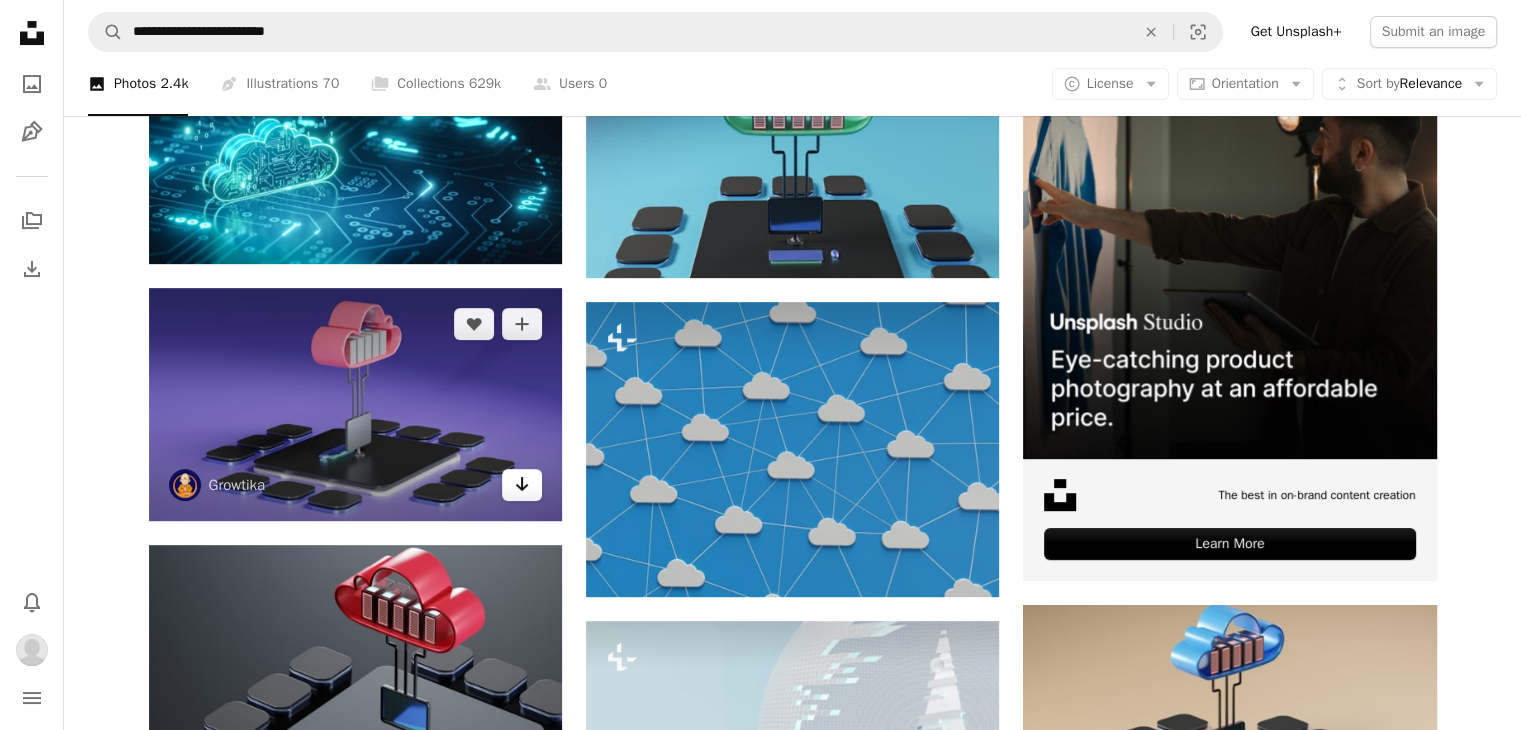 click on "Arrow pointing down" 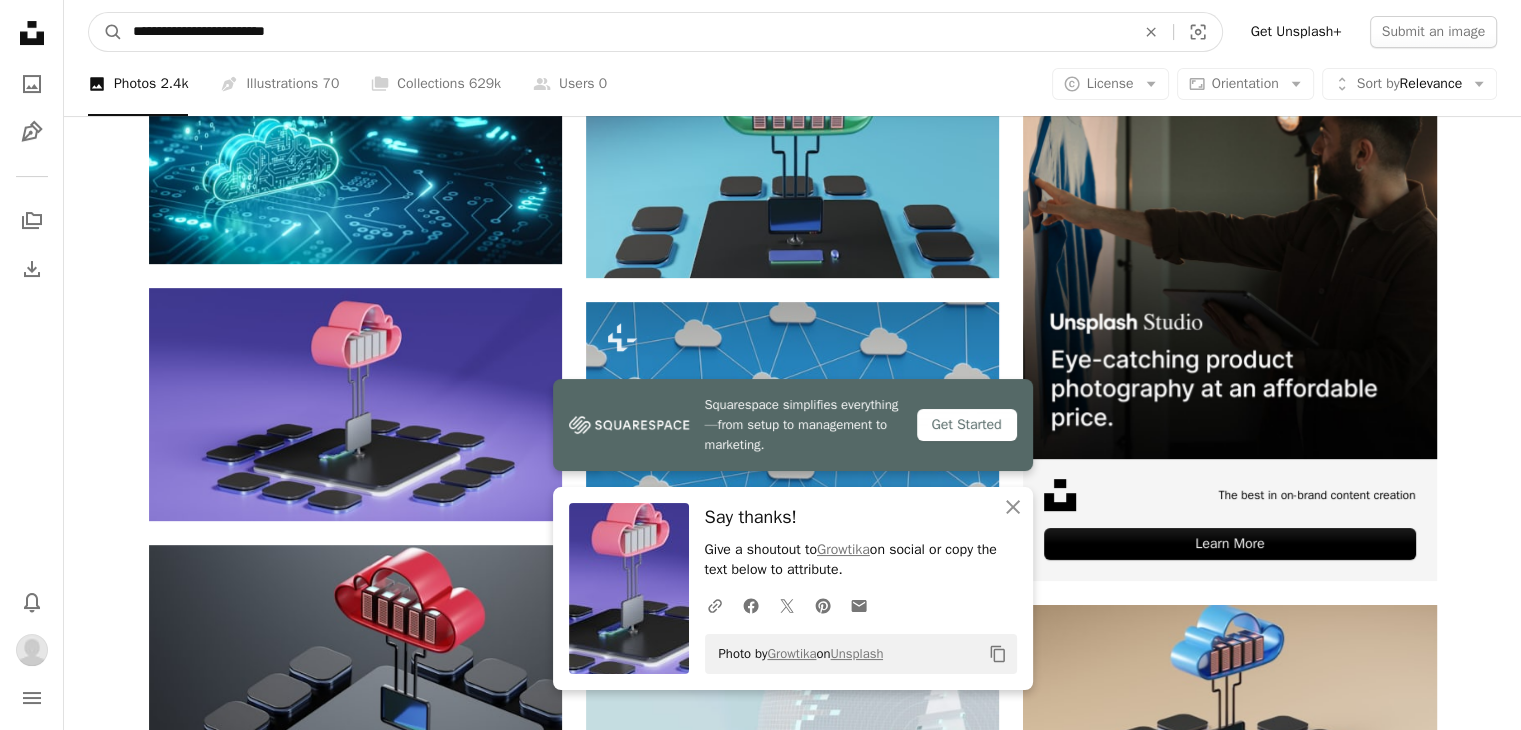click on "**********" at bounding box center [626, 32] 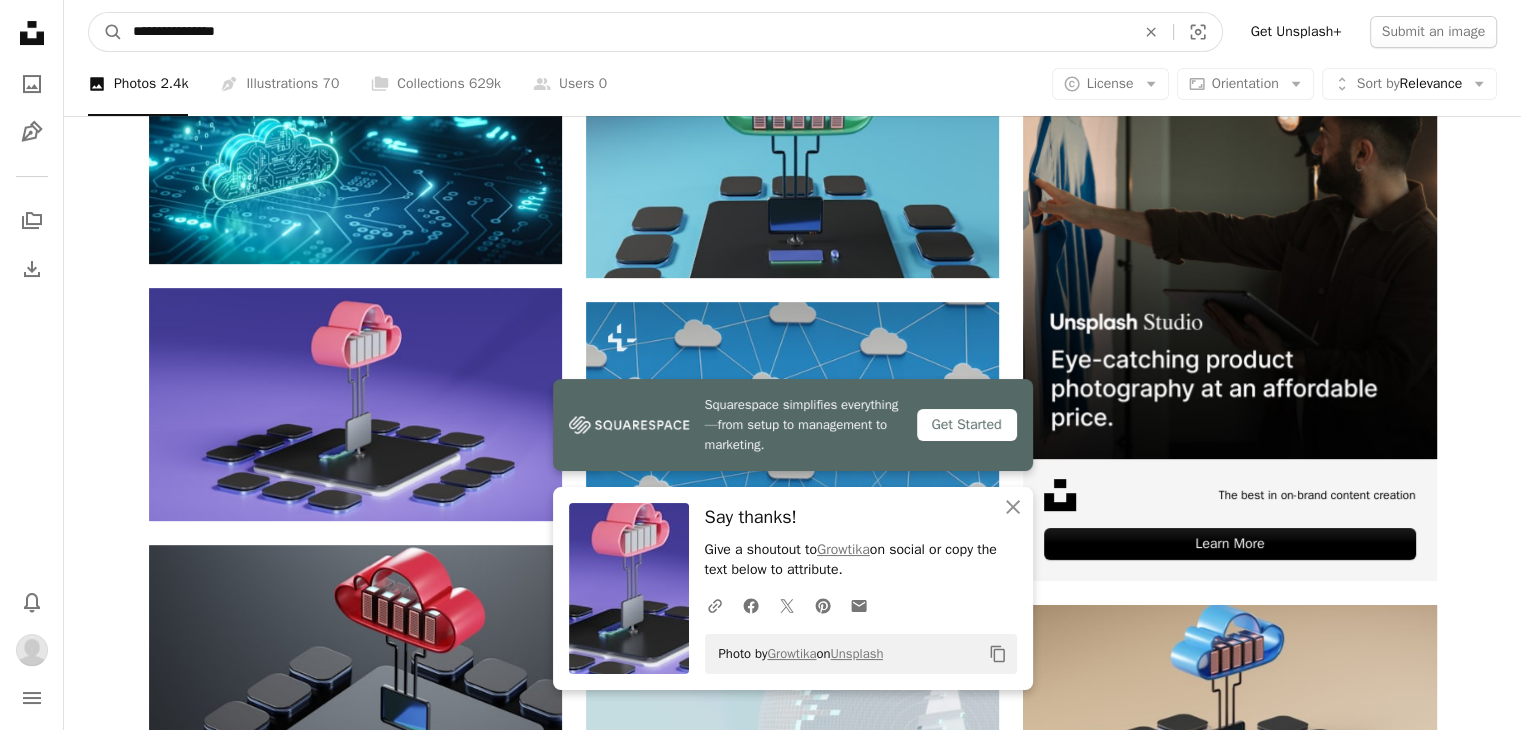 click on "**********" at bounding box center (626, 32) 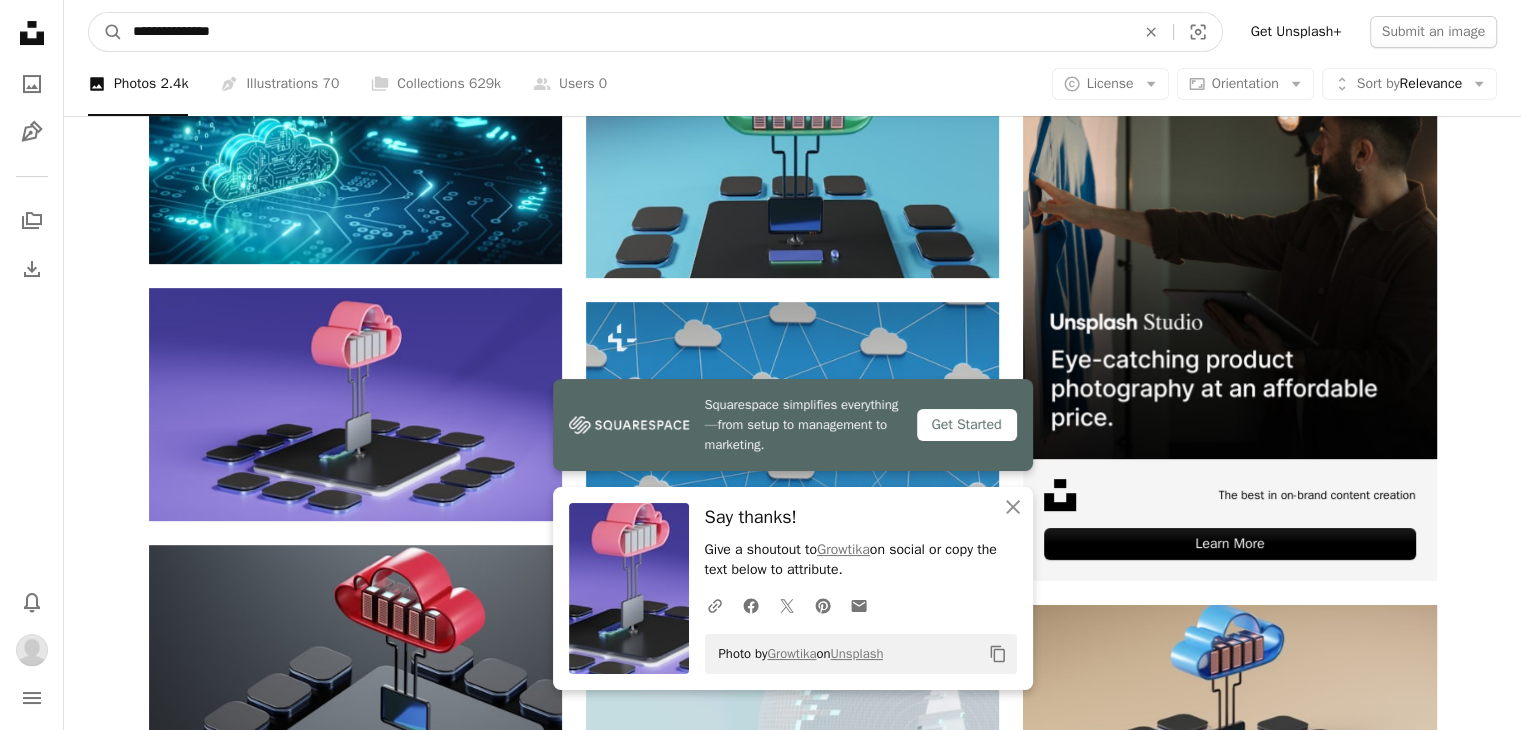 click on "**********" at bounding box center (626, 32) 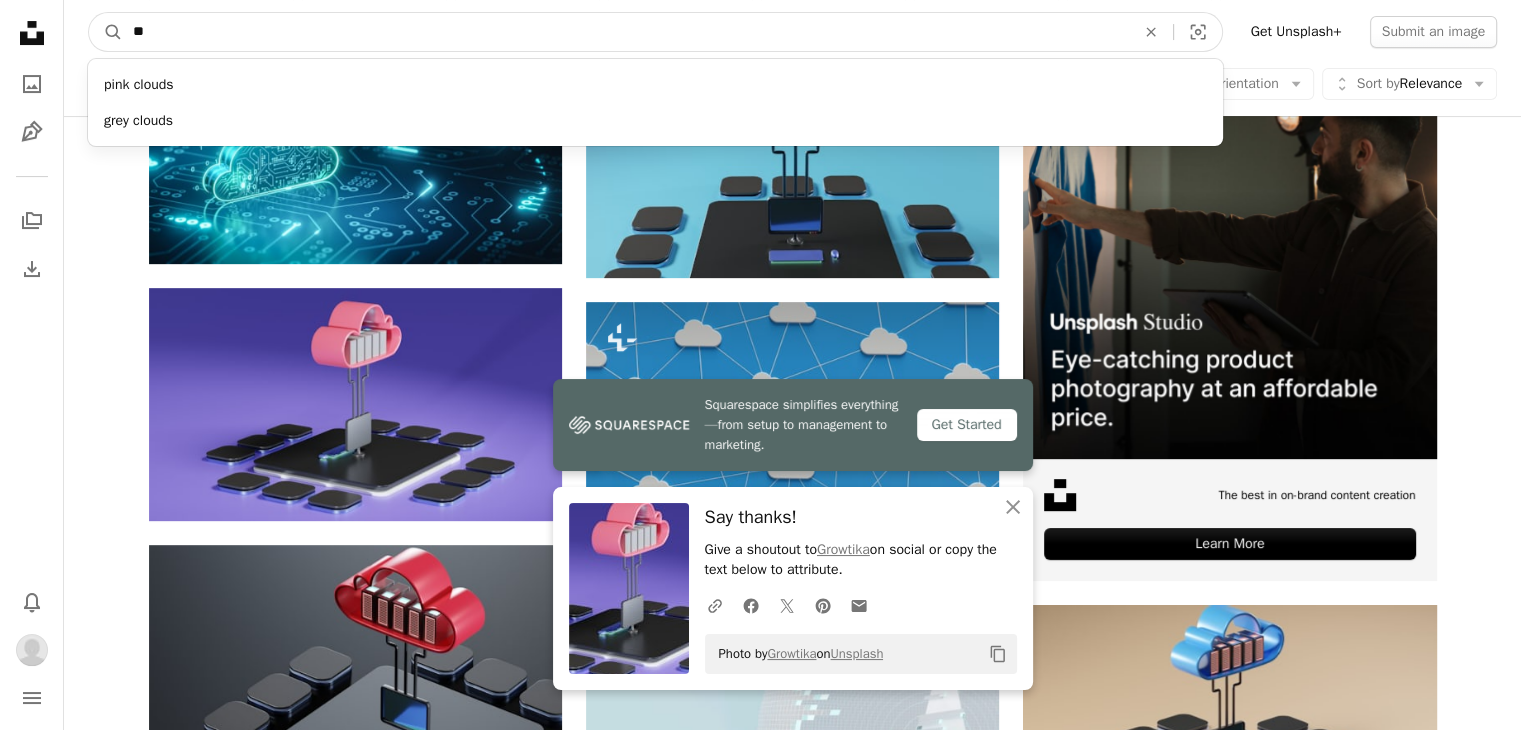 type on "*" 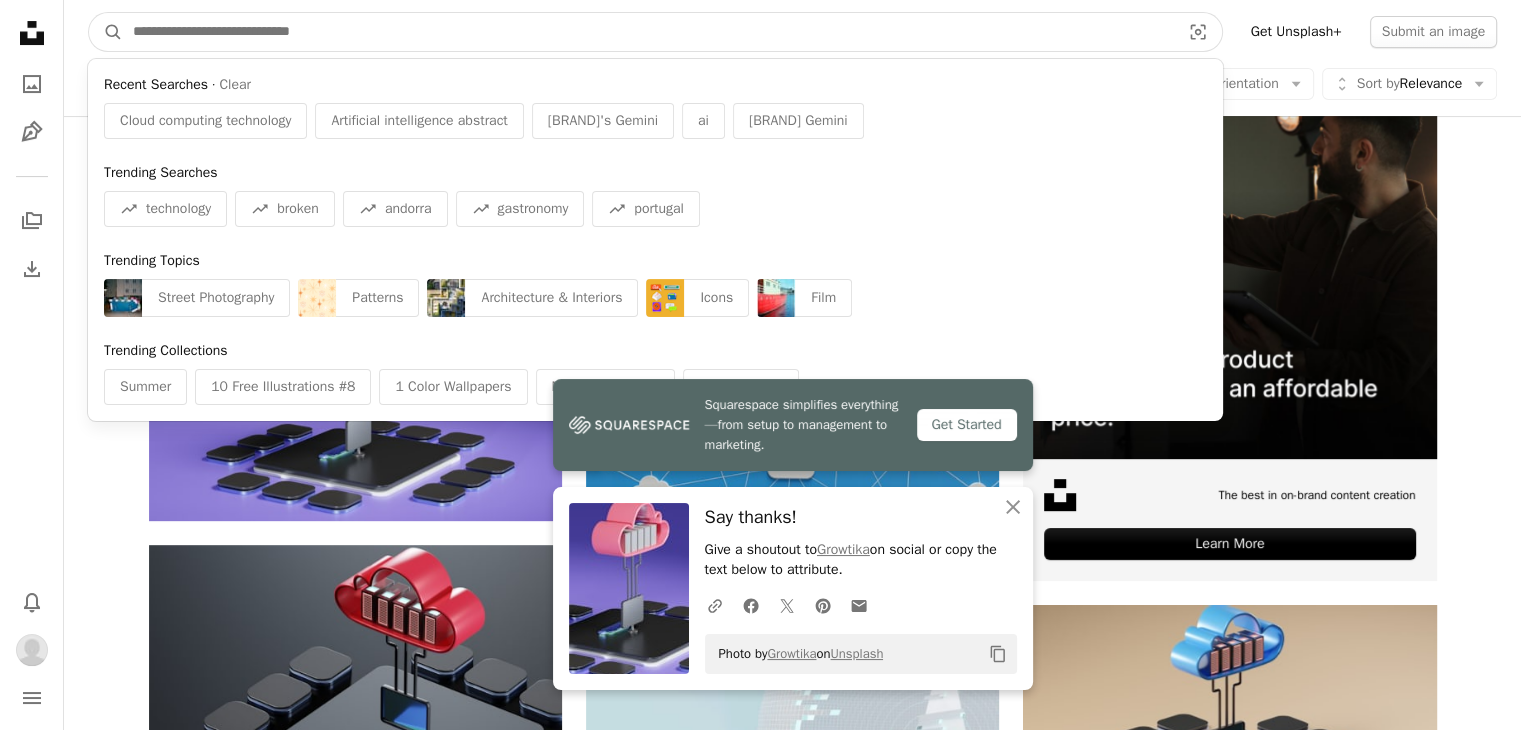 paste on "**********" 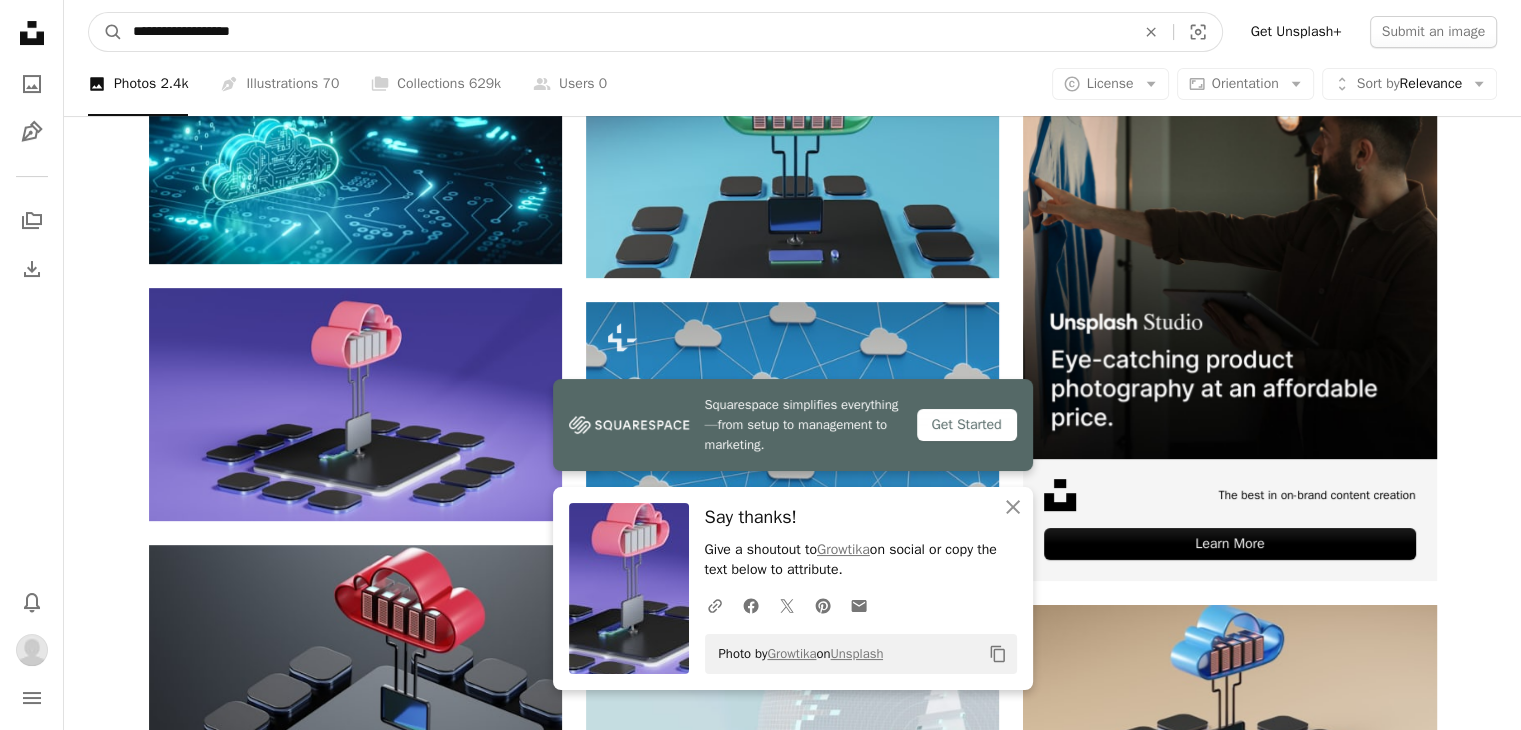 click on "A magnifying glass" at bounding box center [106, 32] 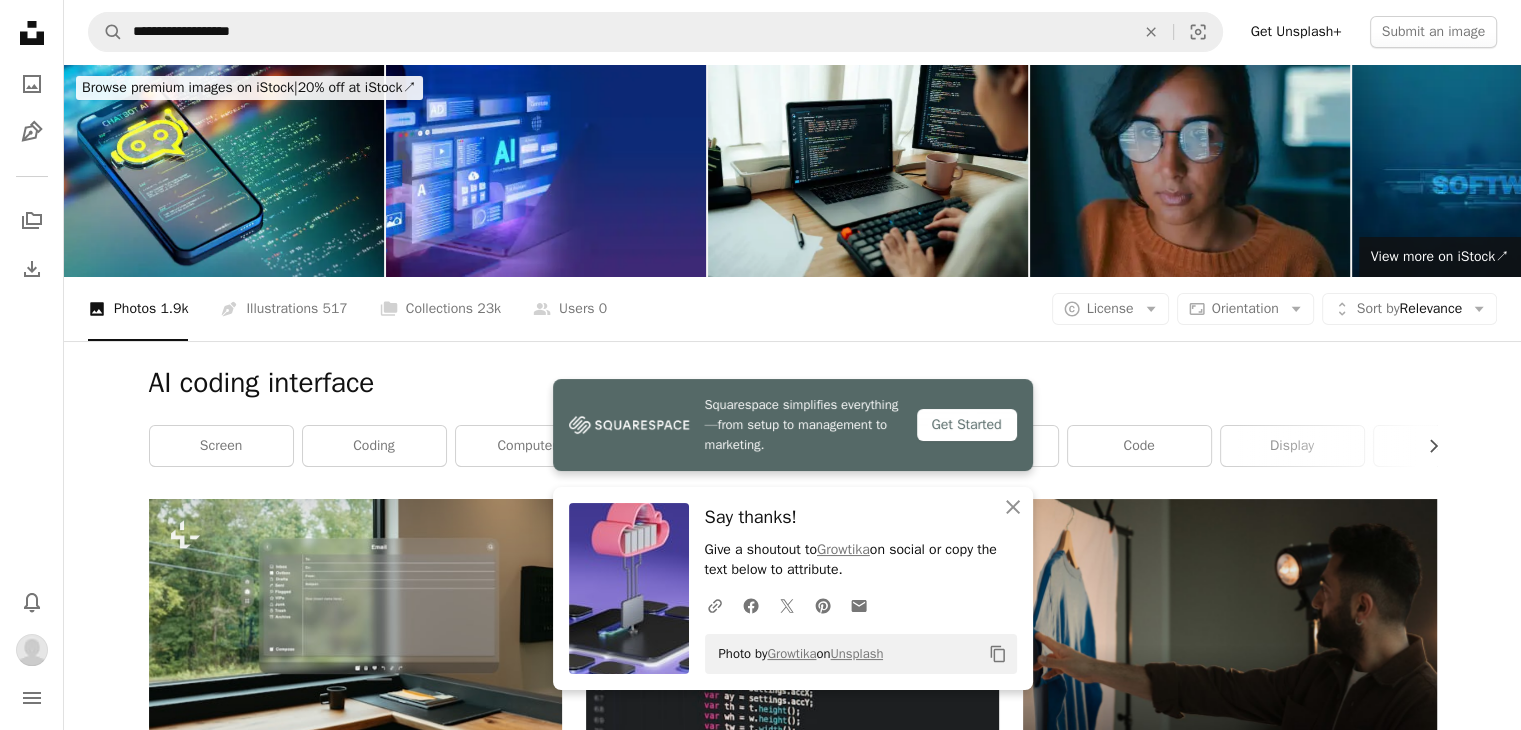 scroll, scrollTop: 31, scrollLeft: 0, axis: vertical 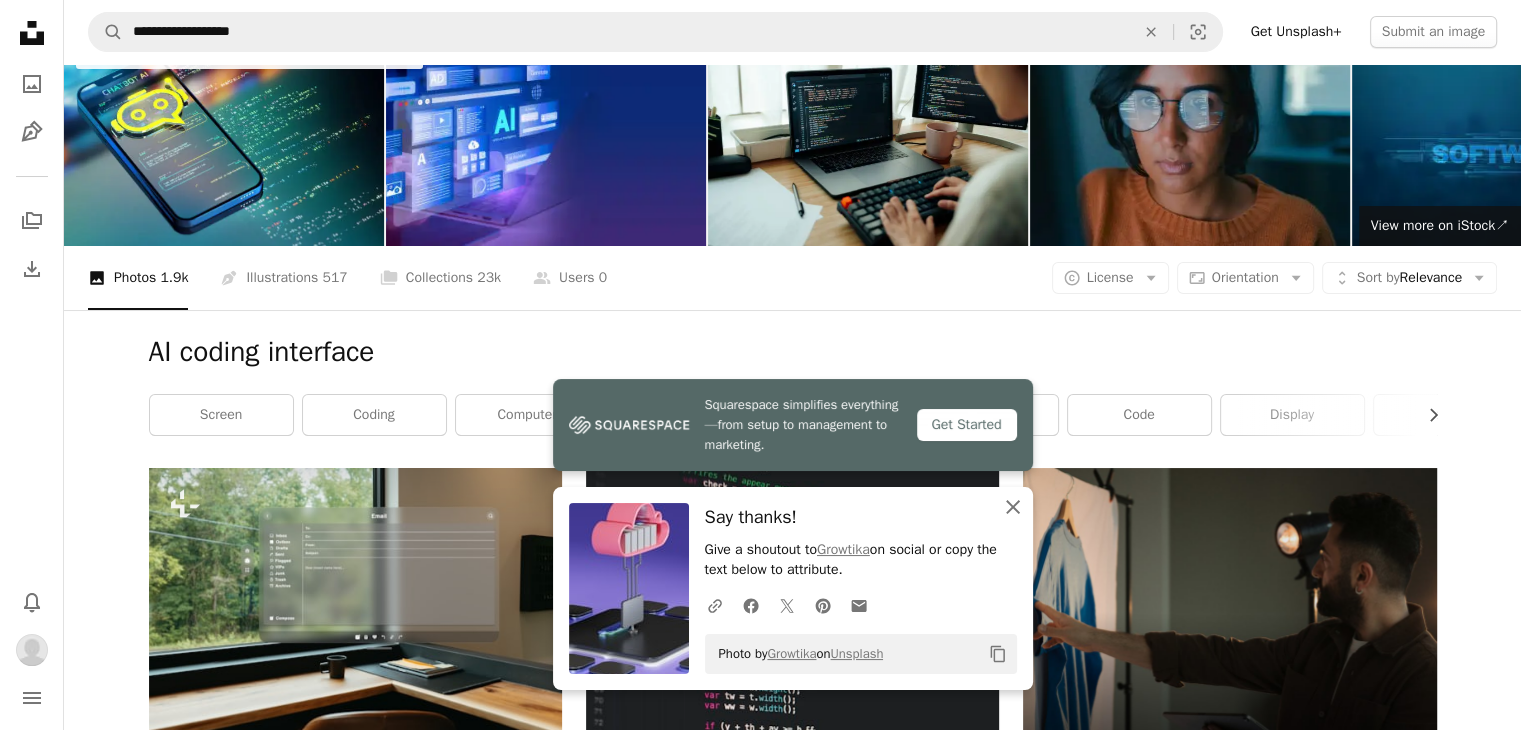 click on "An X shape" 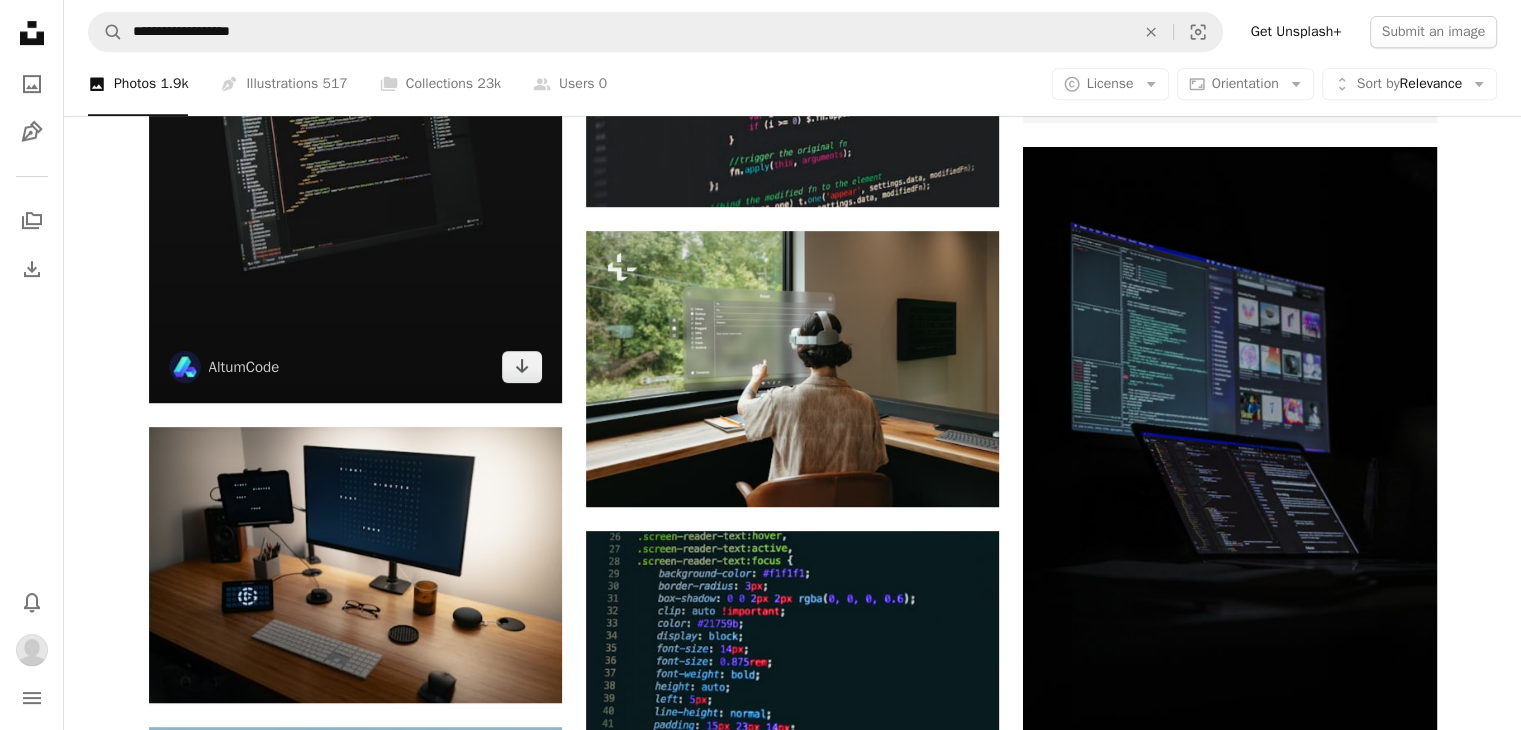 scroll, scrollTop: 912, scrollLeft: 0, axis: vertical 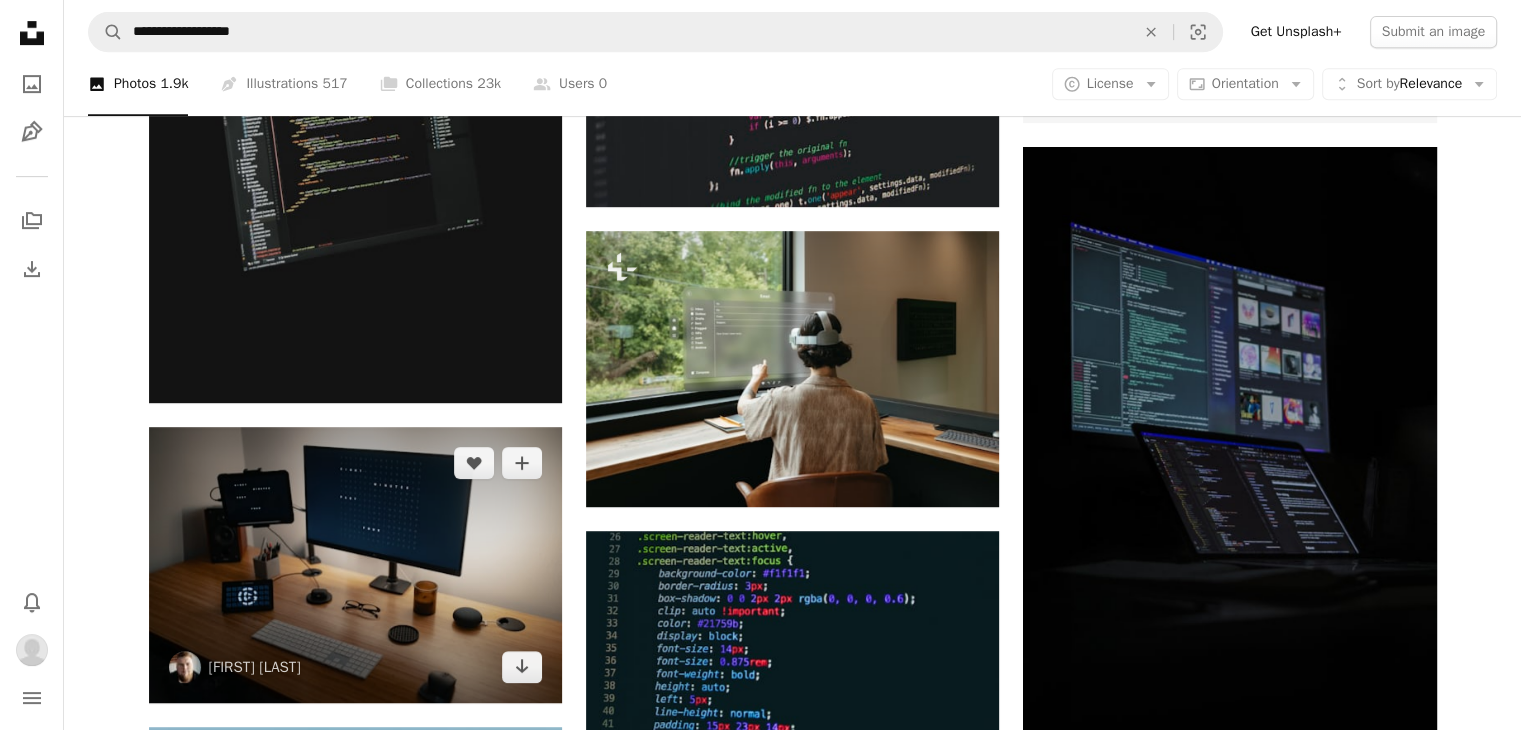 click at bounding box center (355, 564) 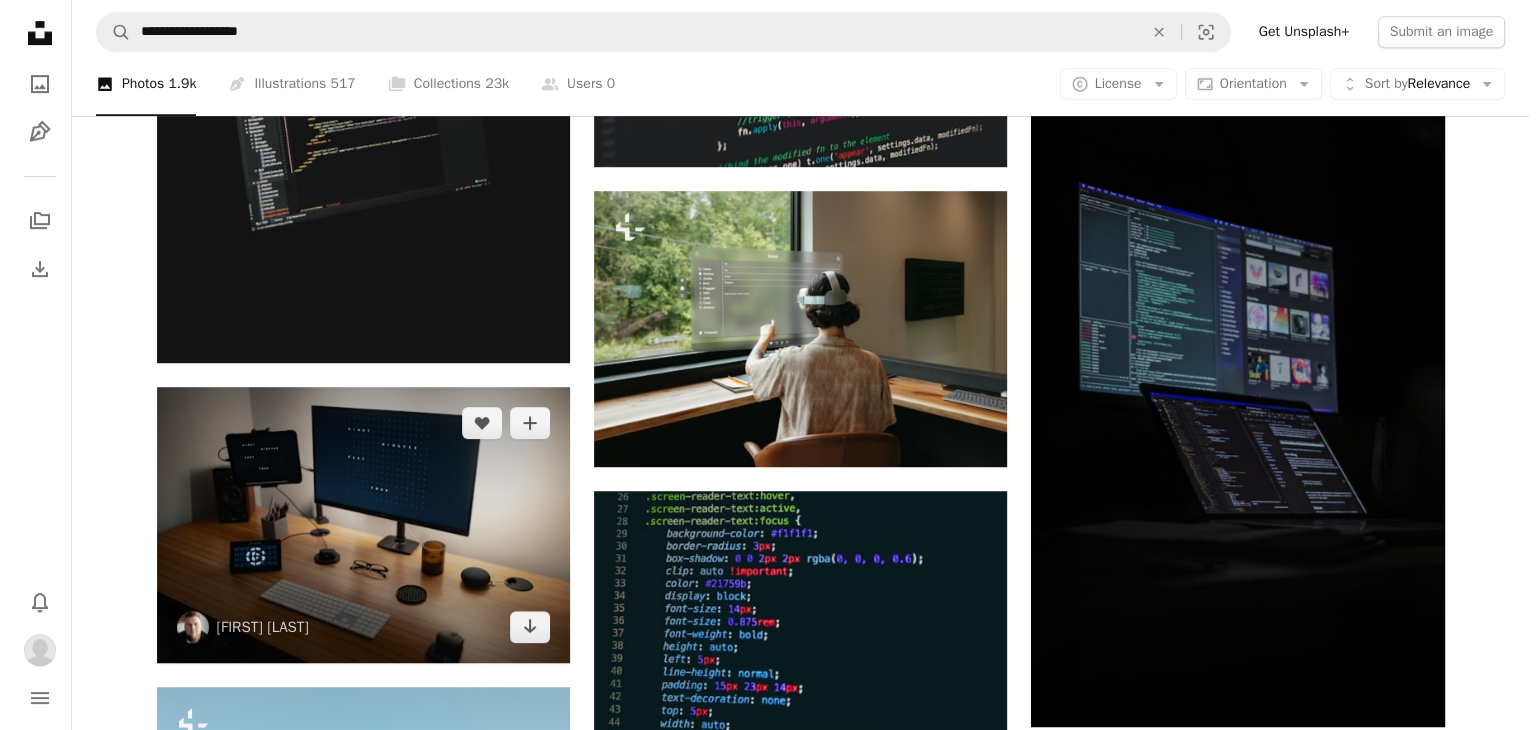 scroll, scrollTop: 1040, scrollLeft: 0, axis: vertical 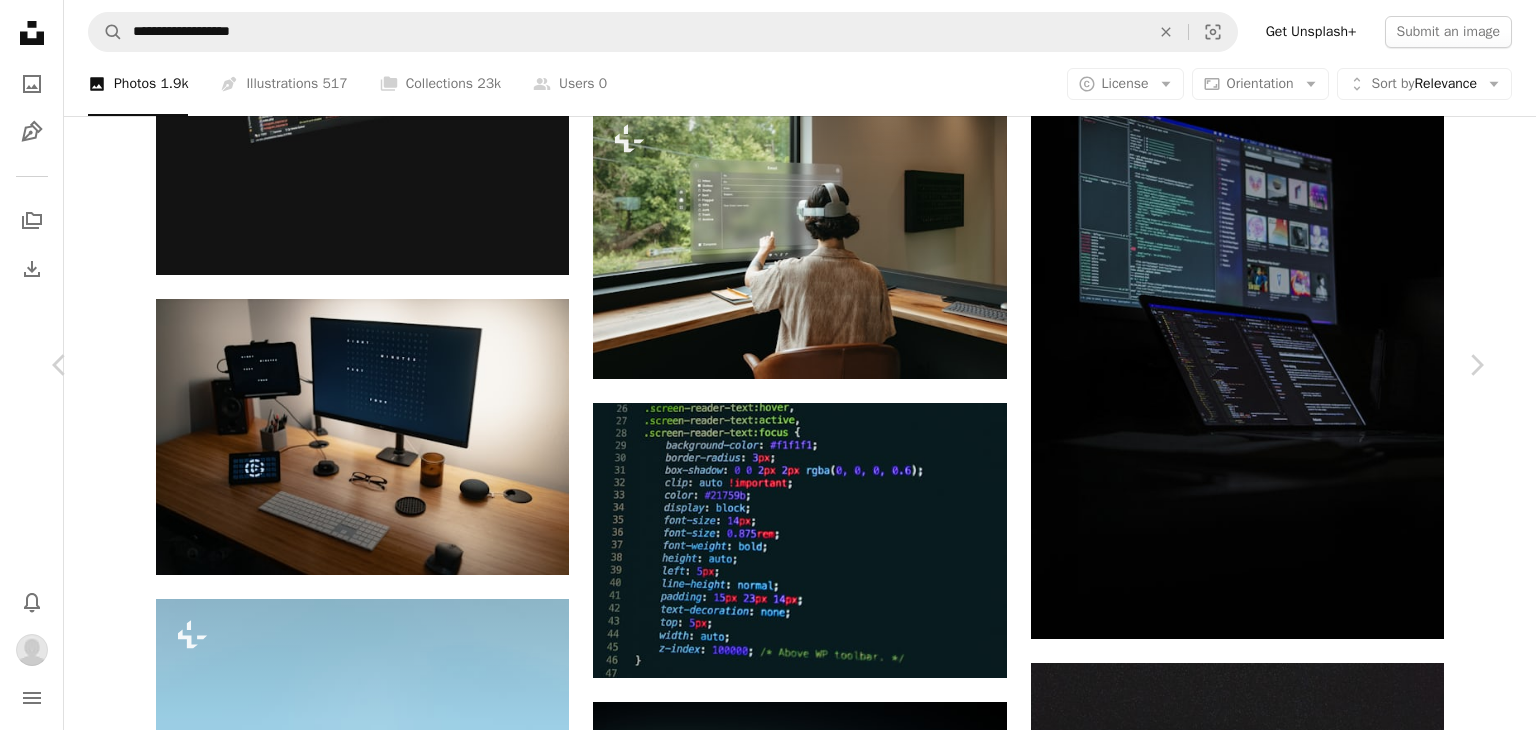 click on "An X shape" at bounding box center [20, 20] 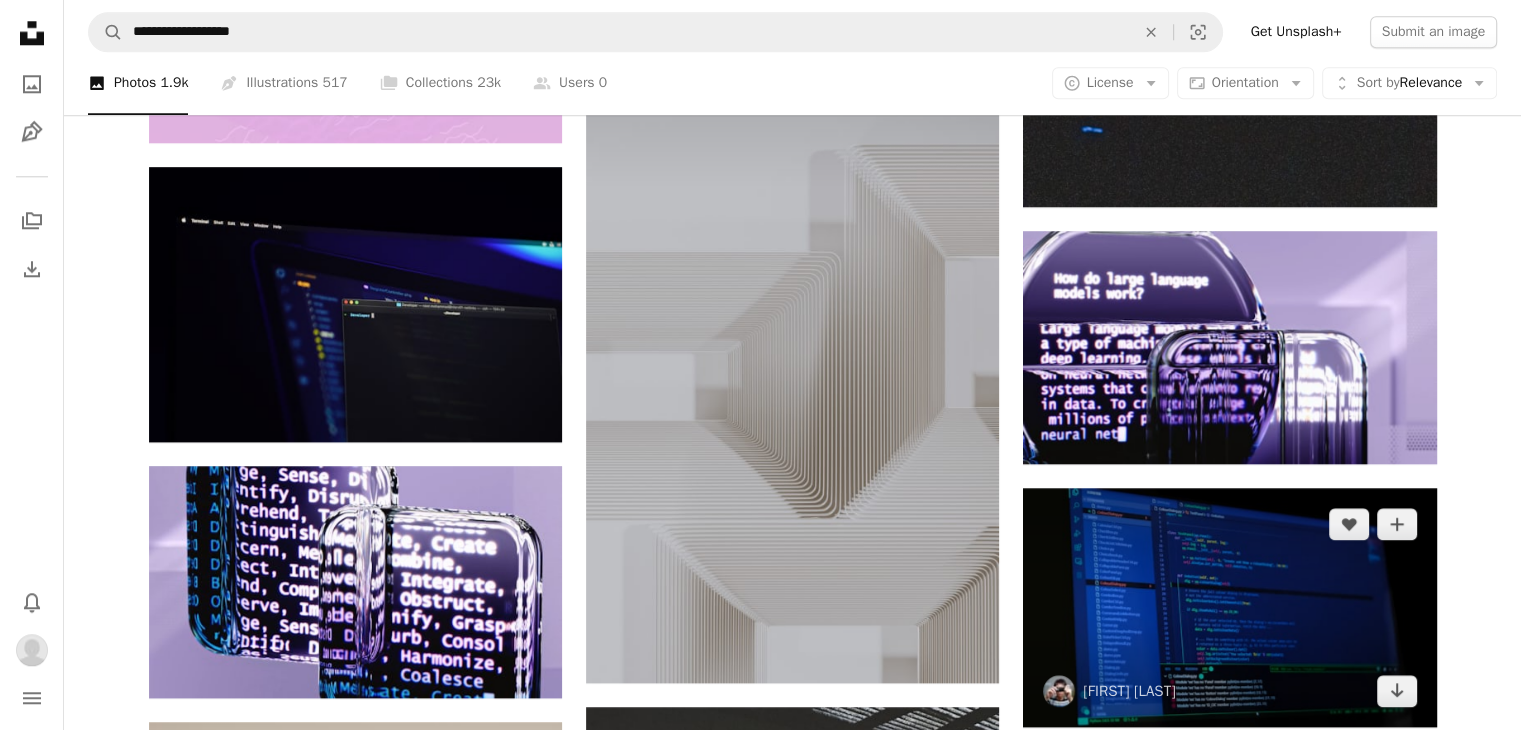 scroll, scrollTop: 2128, scrollLeft: 0, axis: vertical 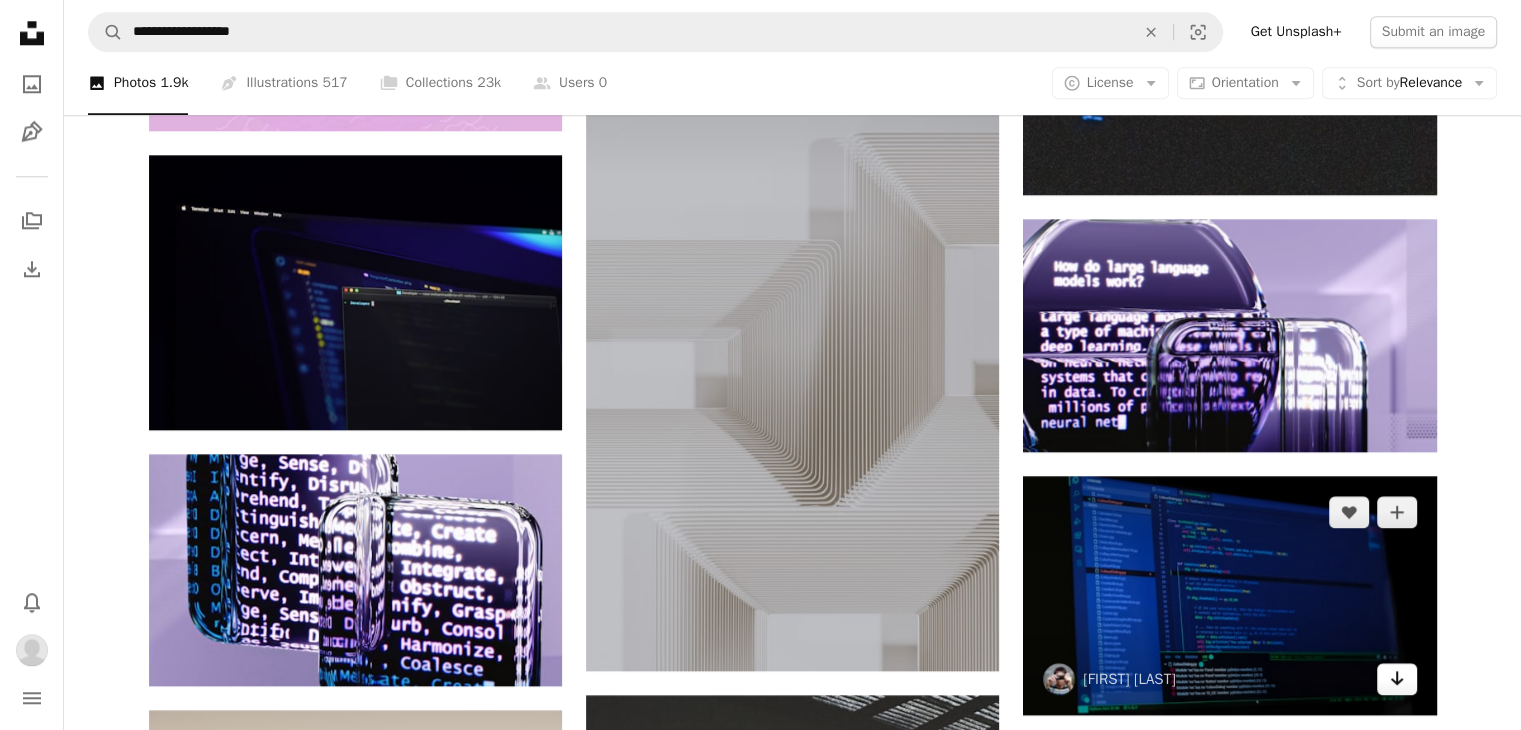 click on "Arrow pointing down" at bounding box center (1397, 679) 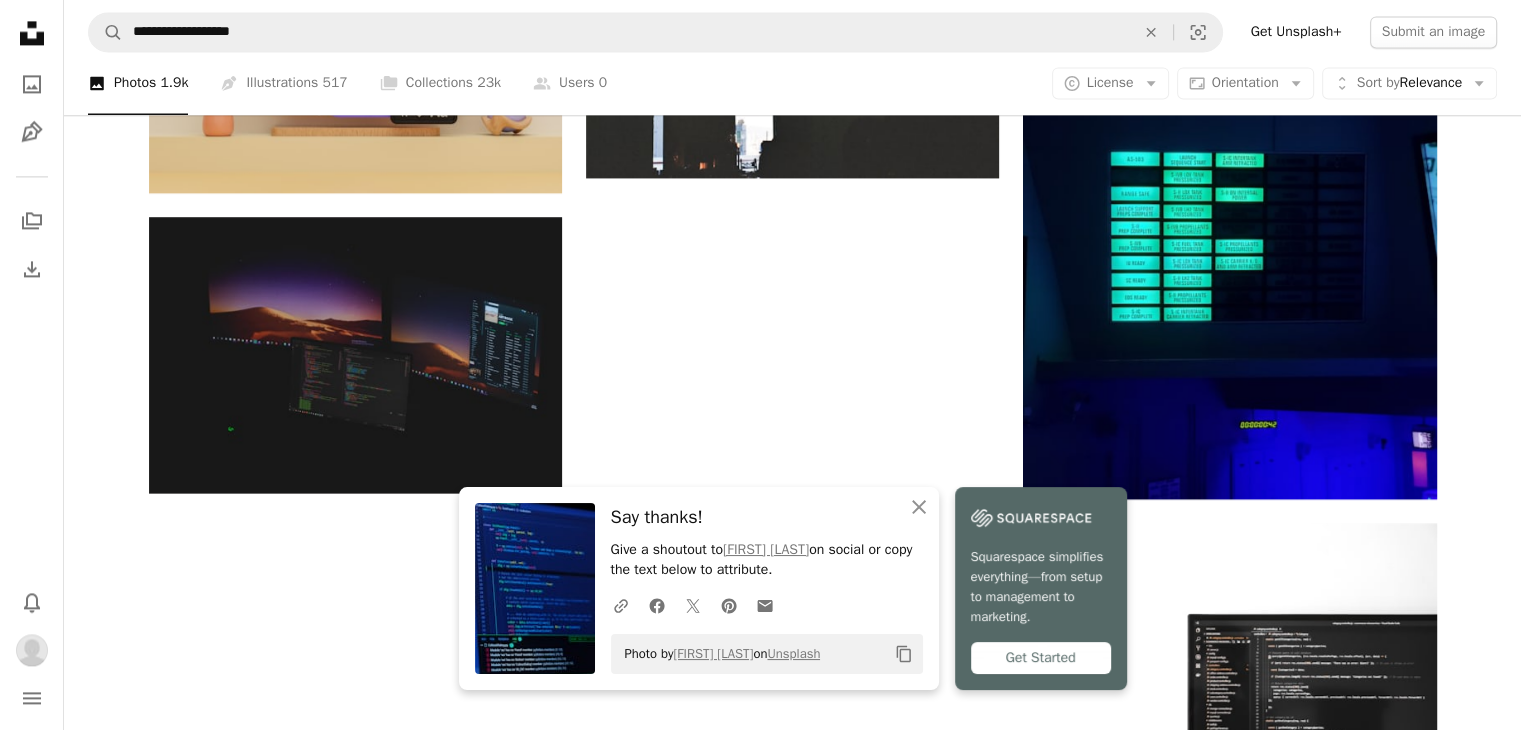 scroll, scrollTop: 2923, scrollLeft: 0, axis: vertical 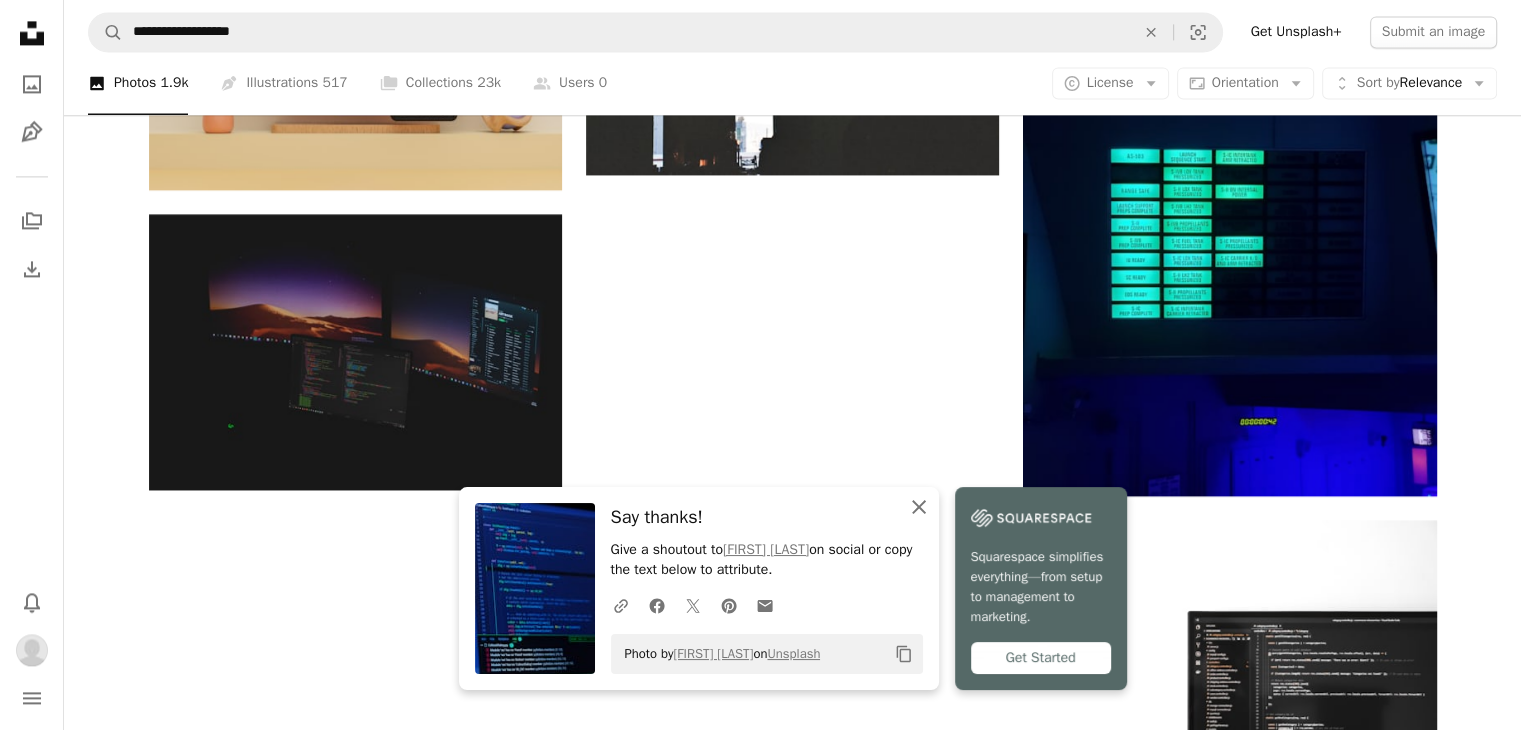 click on "An X shape" 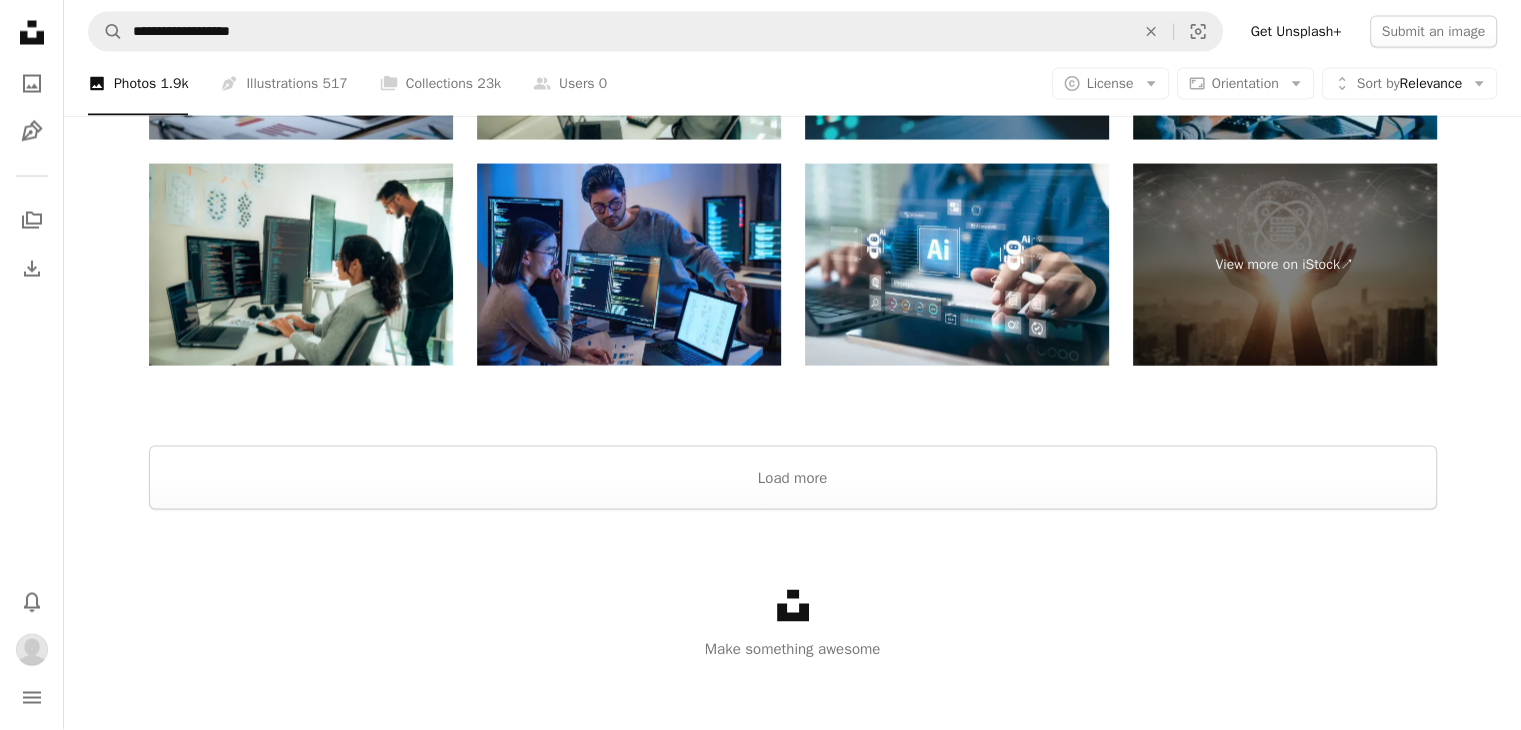 scroll, scrollTop: 3924, scrollLeft: 0, axis: vertical 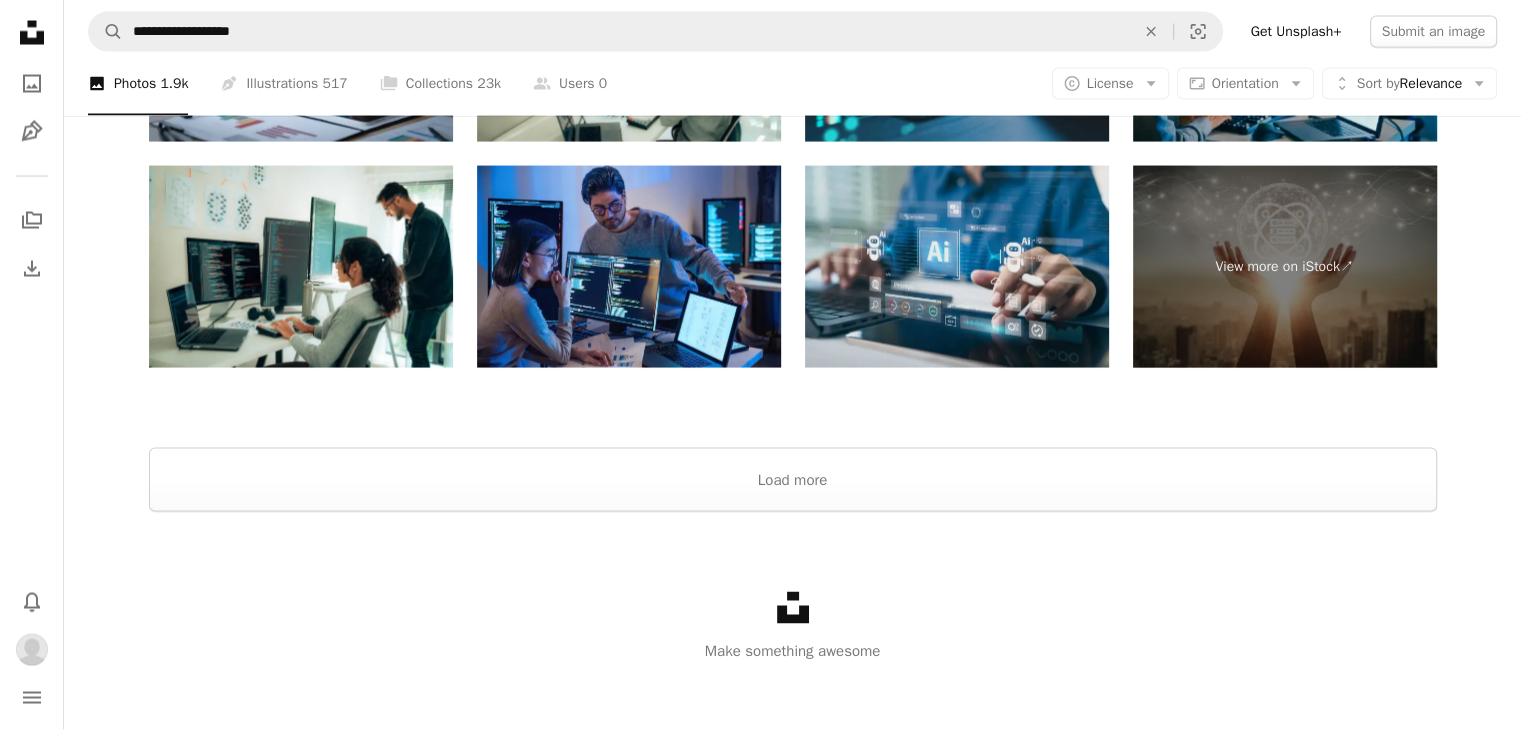 click at bounding box center [957, 267] 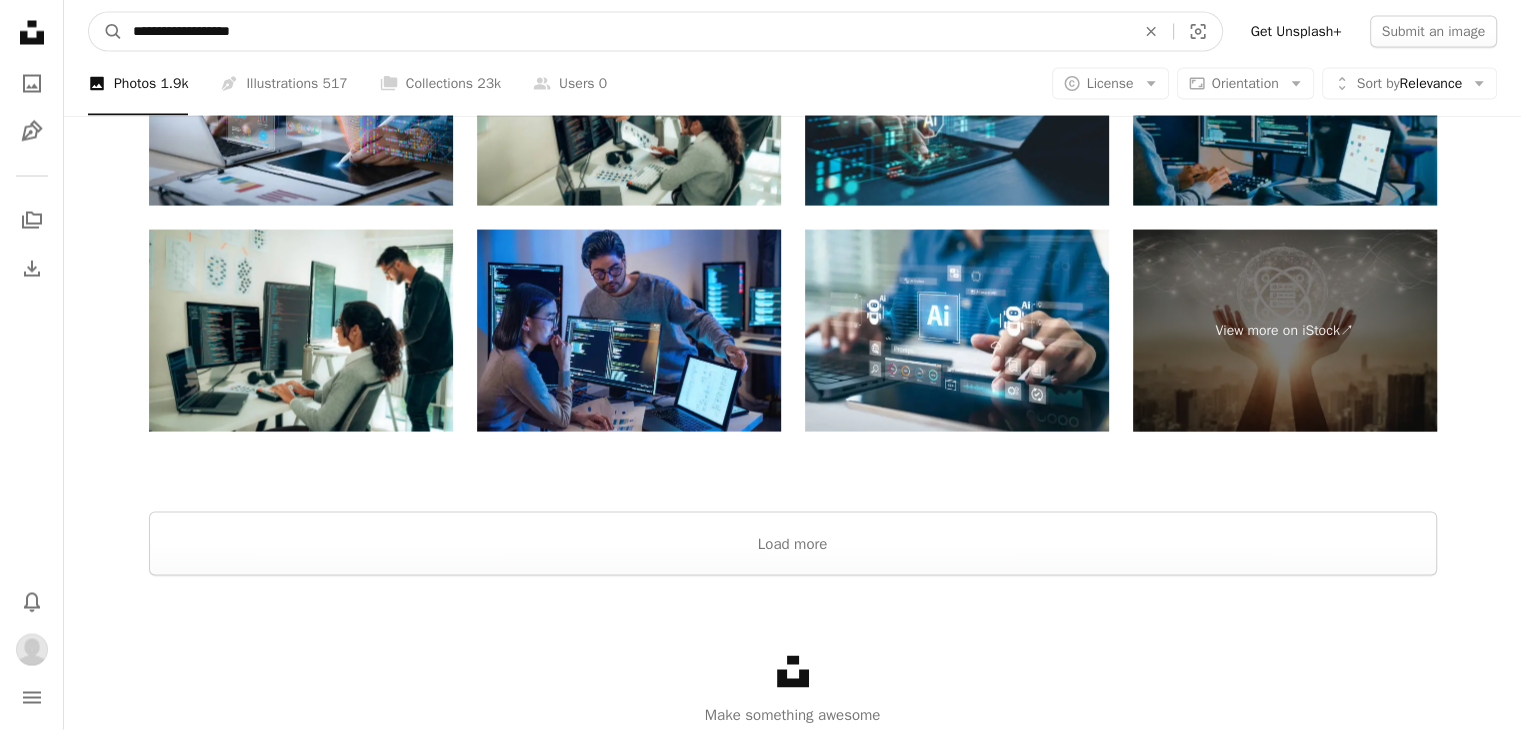 scroll, scrollTop: 3764, scrollLeft: 0, axis: vertical 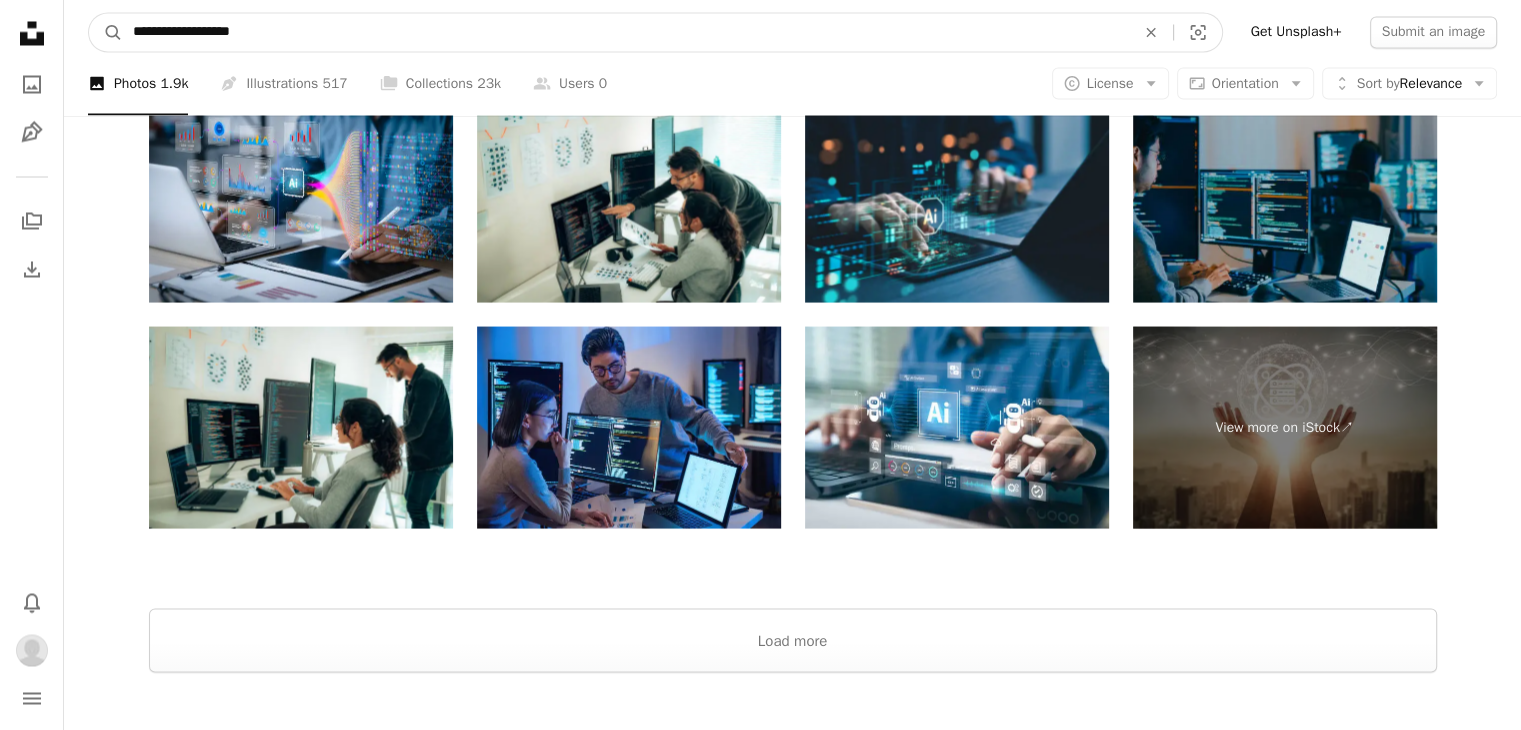 drag, startPoint x: 446, startPoint y: 29, endPoint x: 67, endPoint y: -6, distance: 380.61267 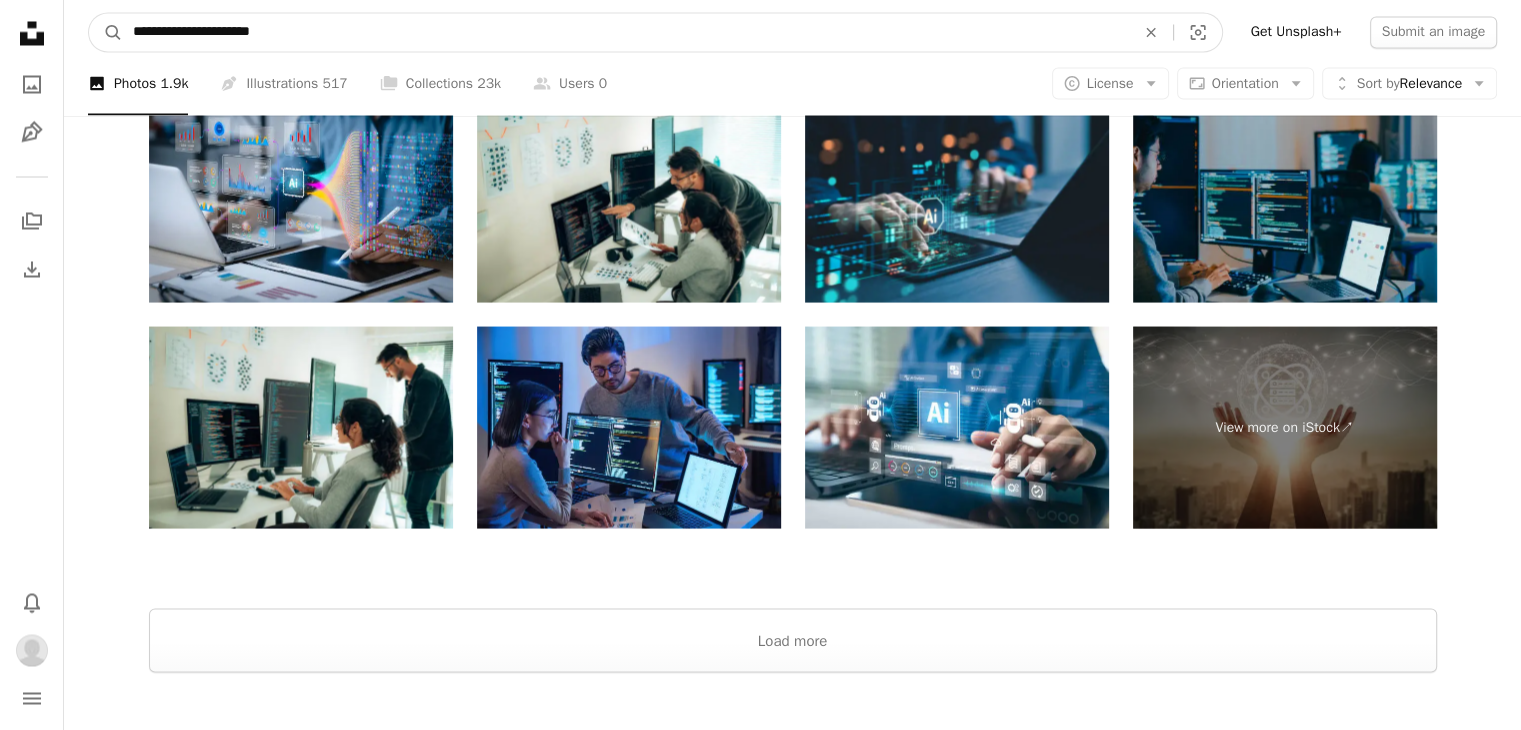click on "A magnifying glass" at bounding box center (106, 32) 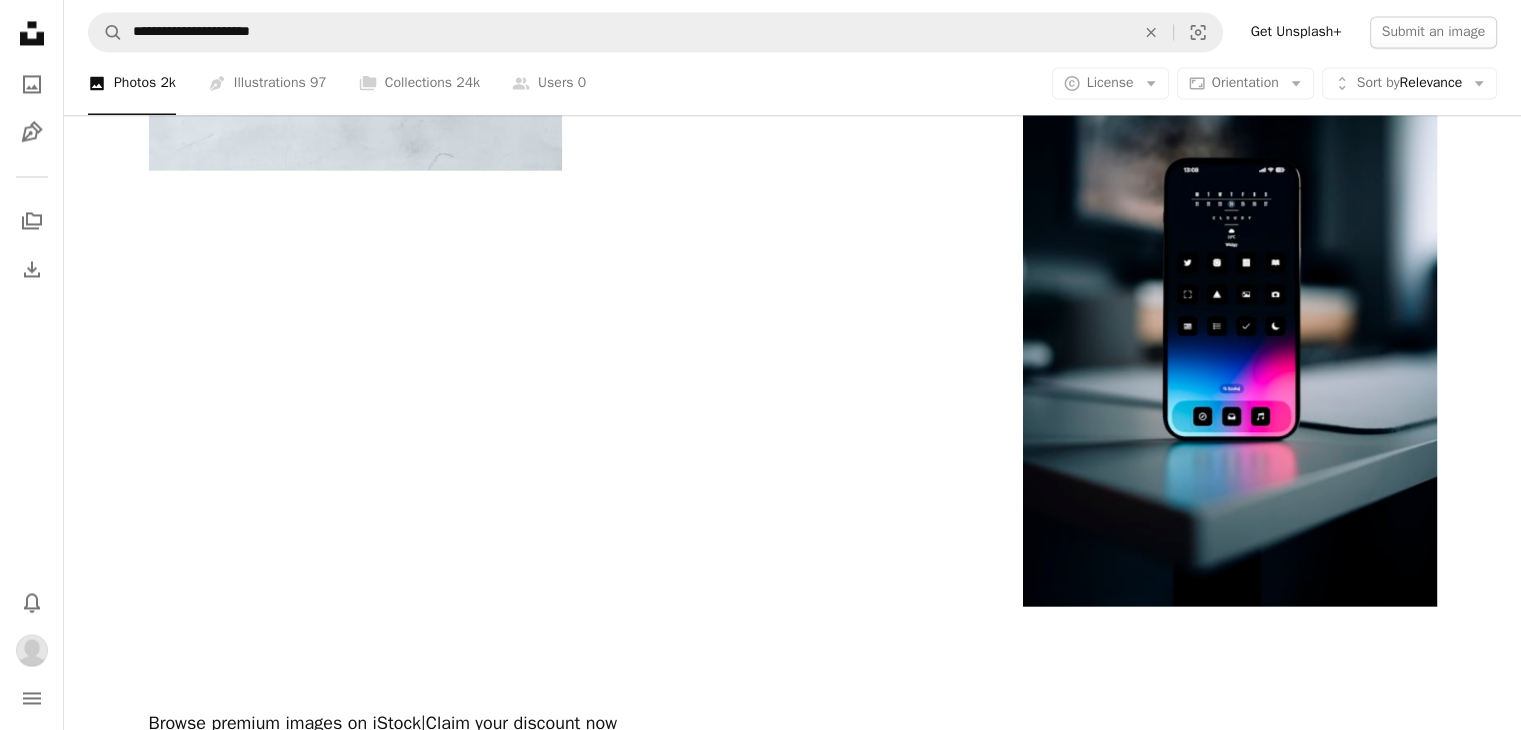 scroll, scrollTop: 3483, scrollLeft: 0, axis: vertical 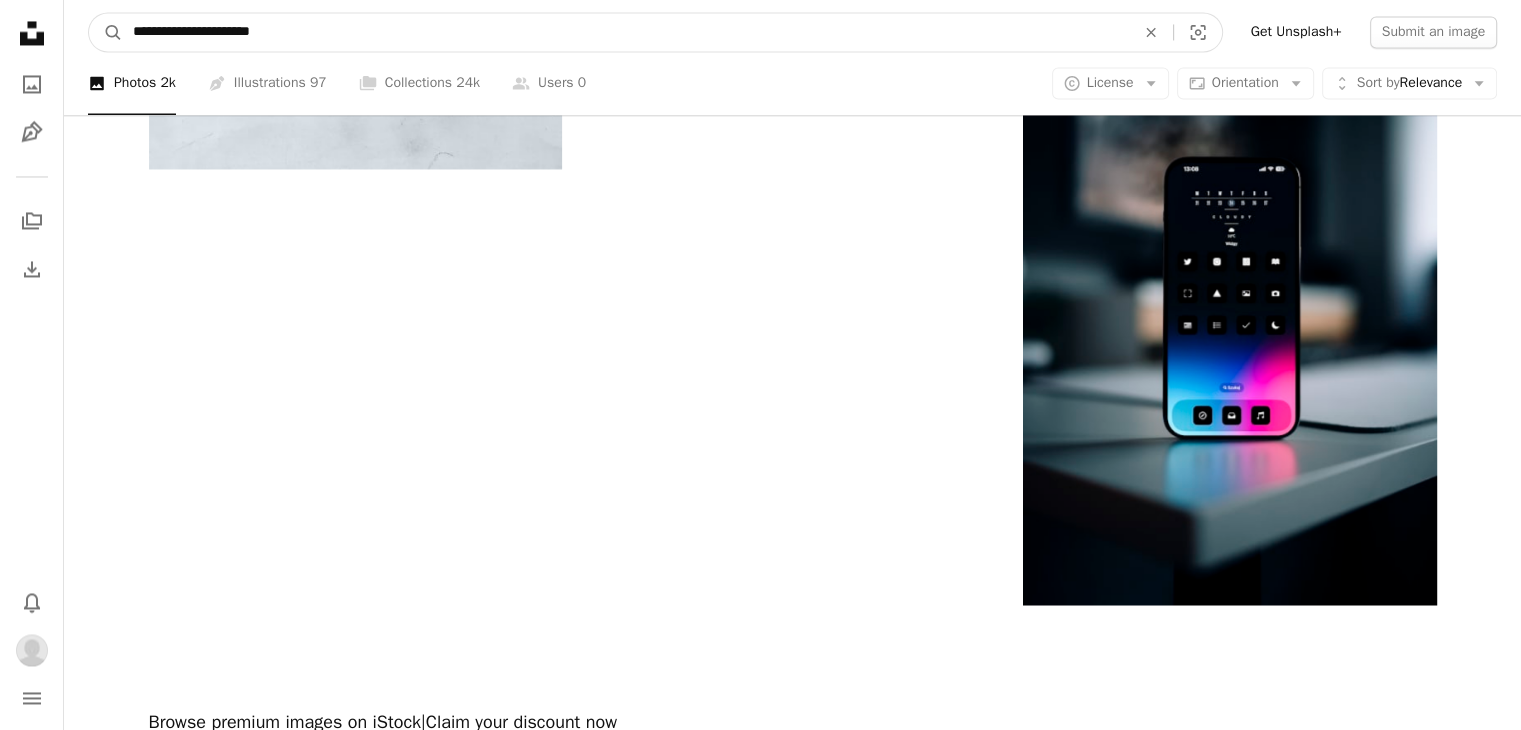 drag, startPoint x: 432, startPoint y: 33, endPoint x: 0, endPoint y: 9, distance: 432.66617 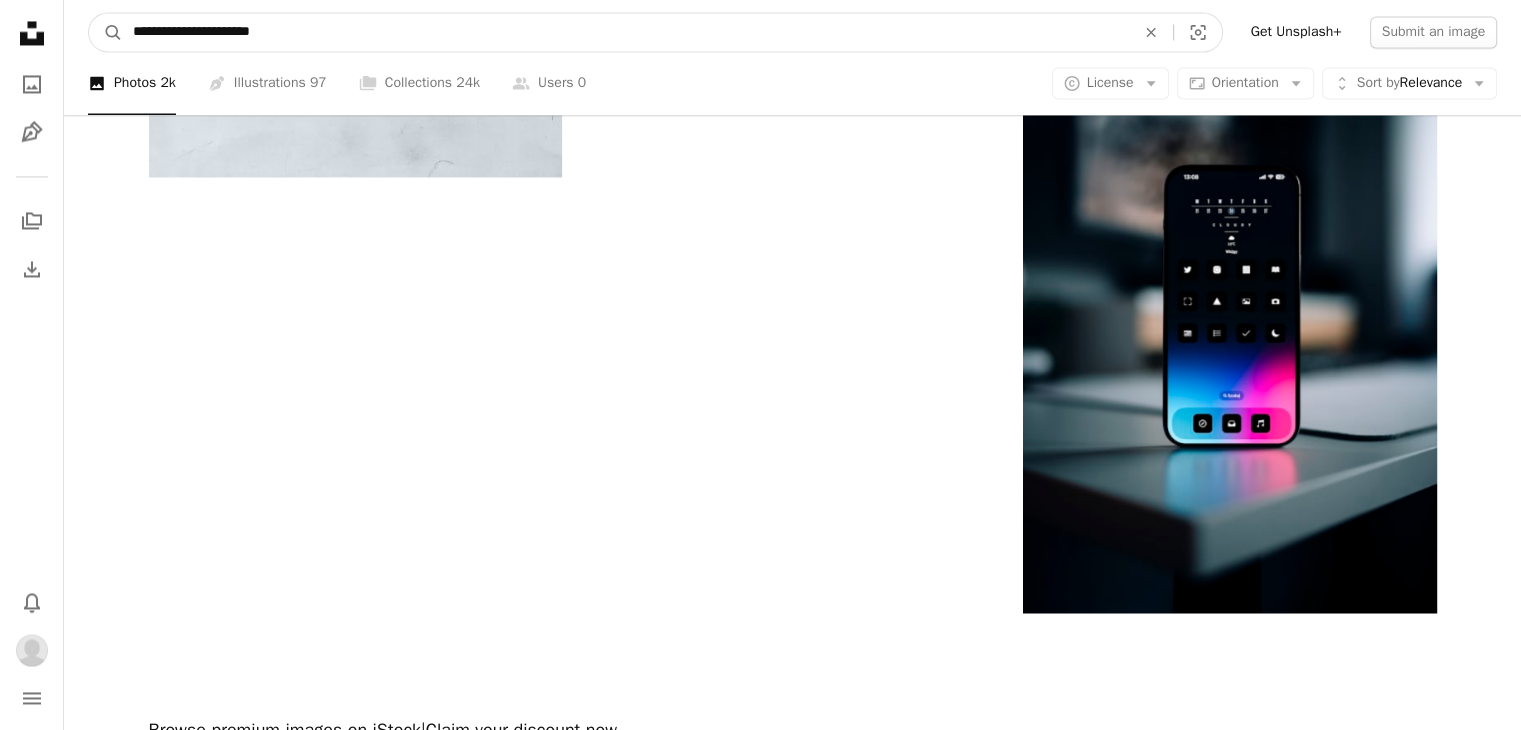paste 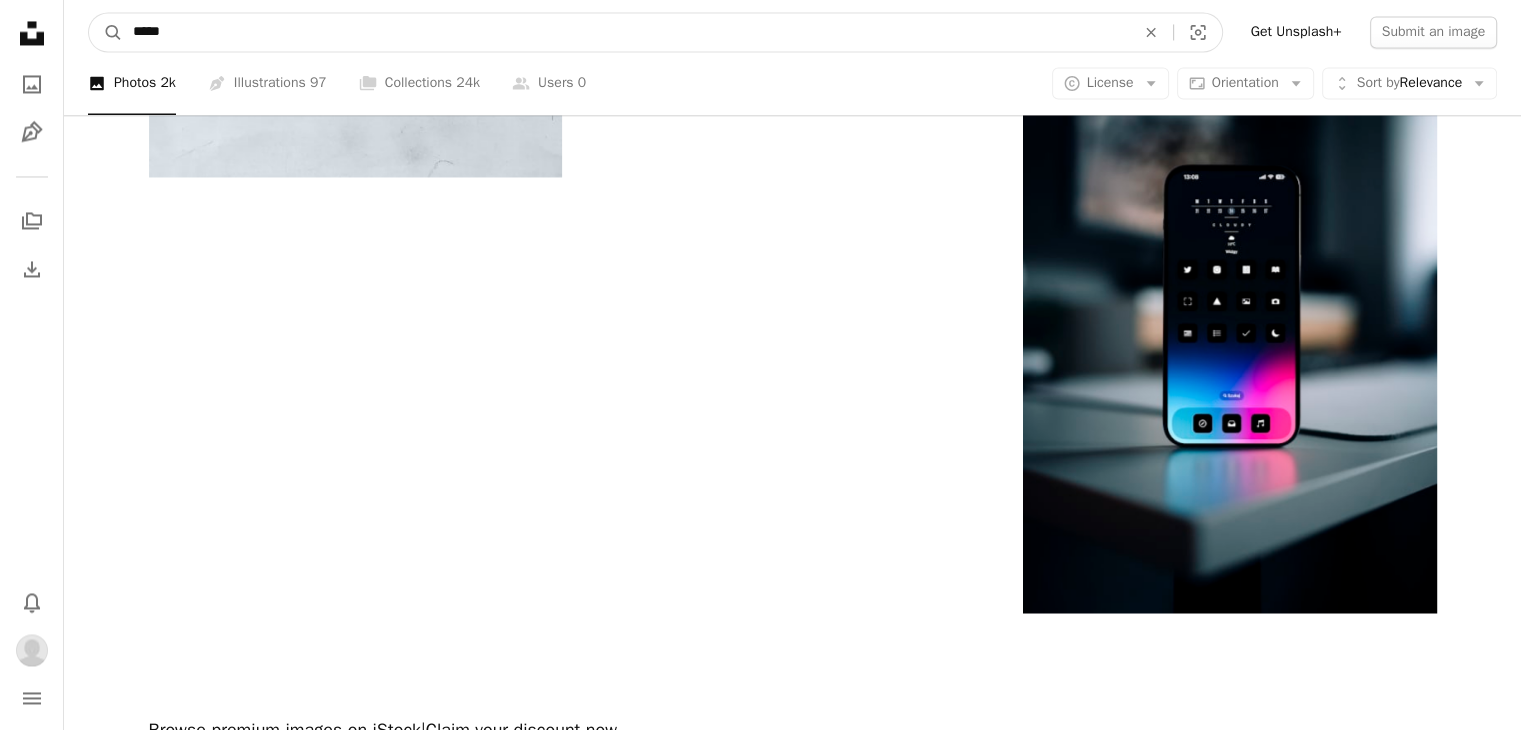 click on "A magnifying glass" at bounding box center (106, 32) 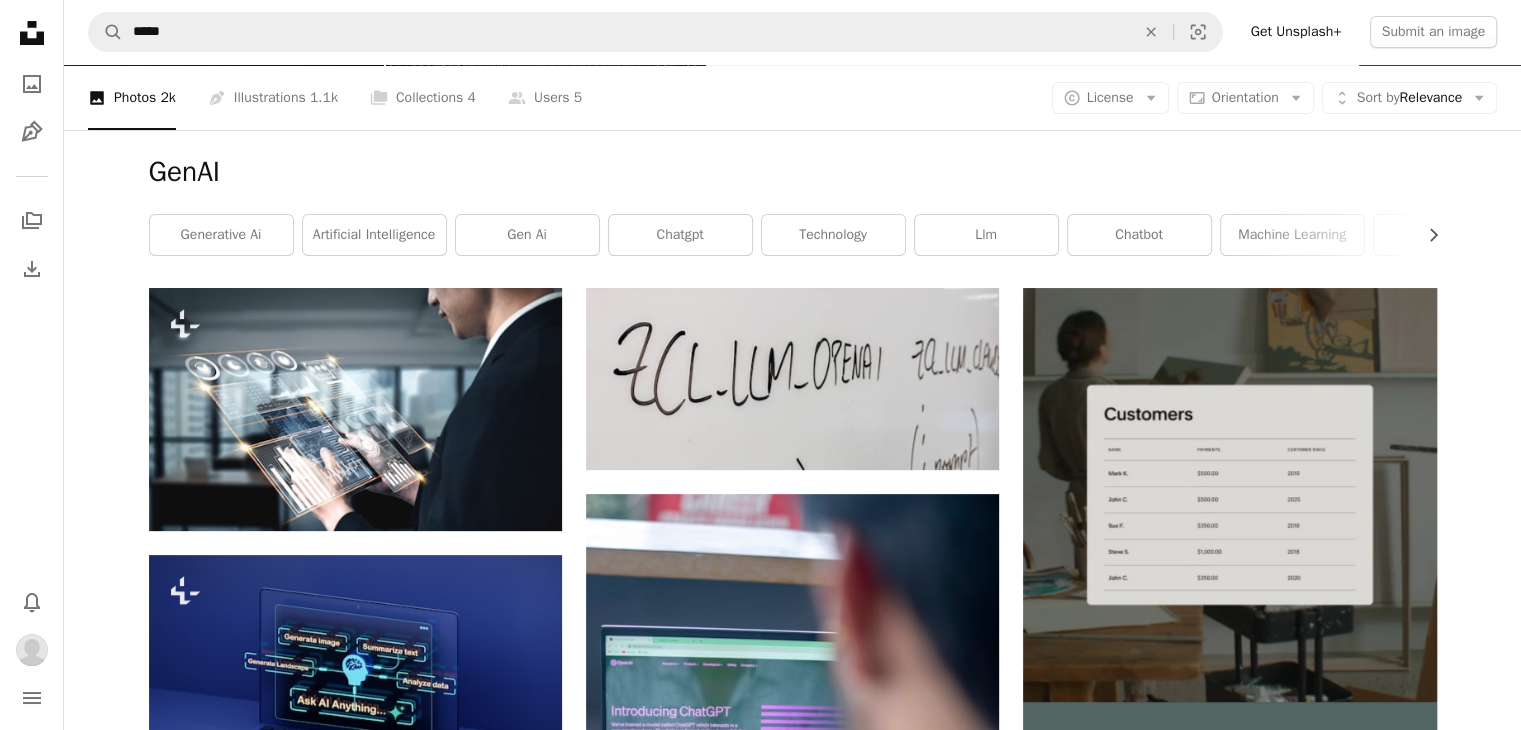 scroll, scrollTop: 298, scrollLeft: 0, axis: vertical 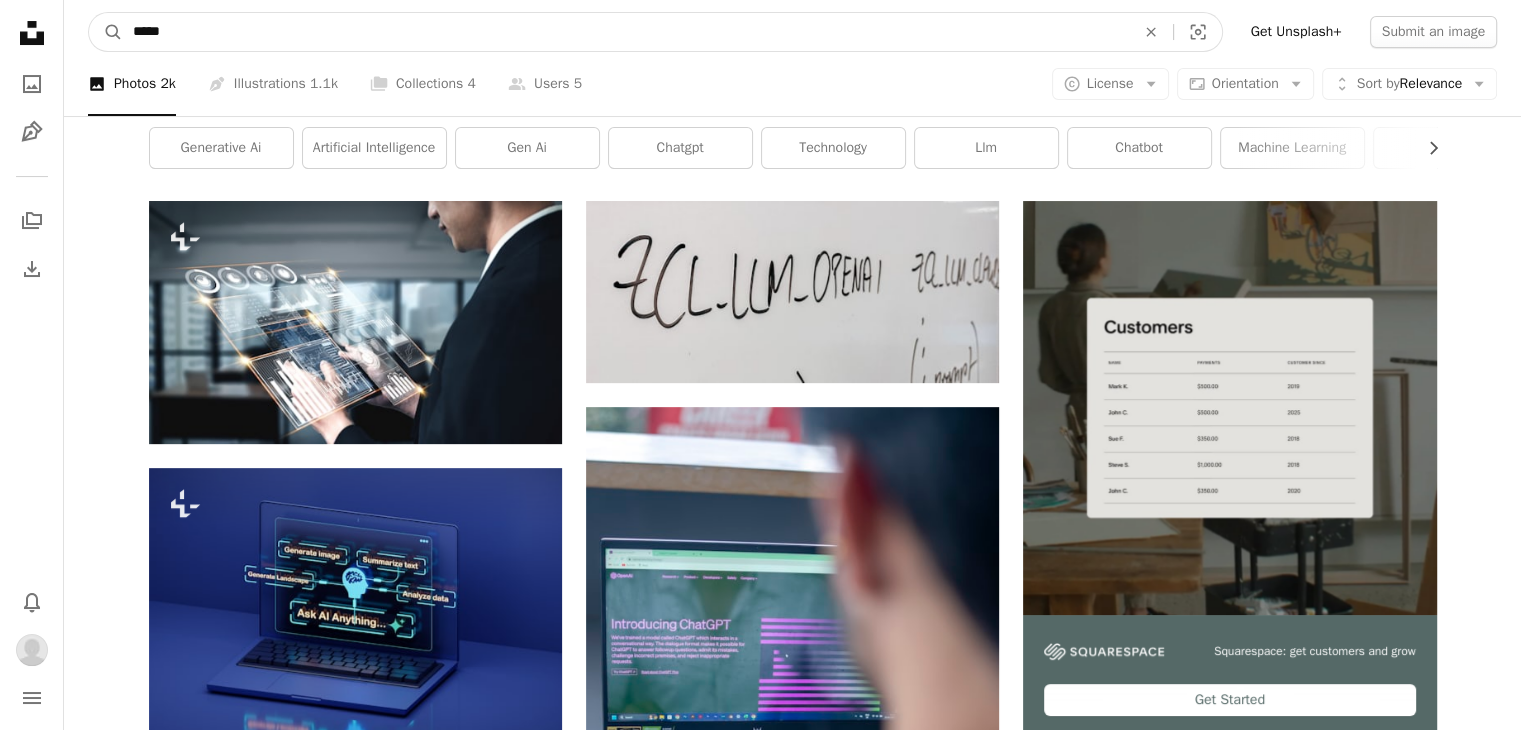 click on "*****" at bounding box center (626, 32) 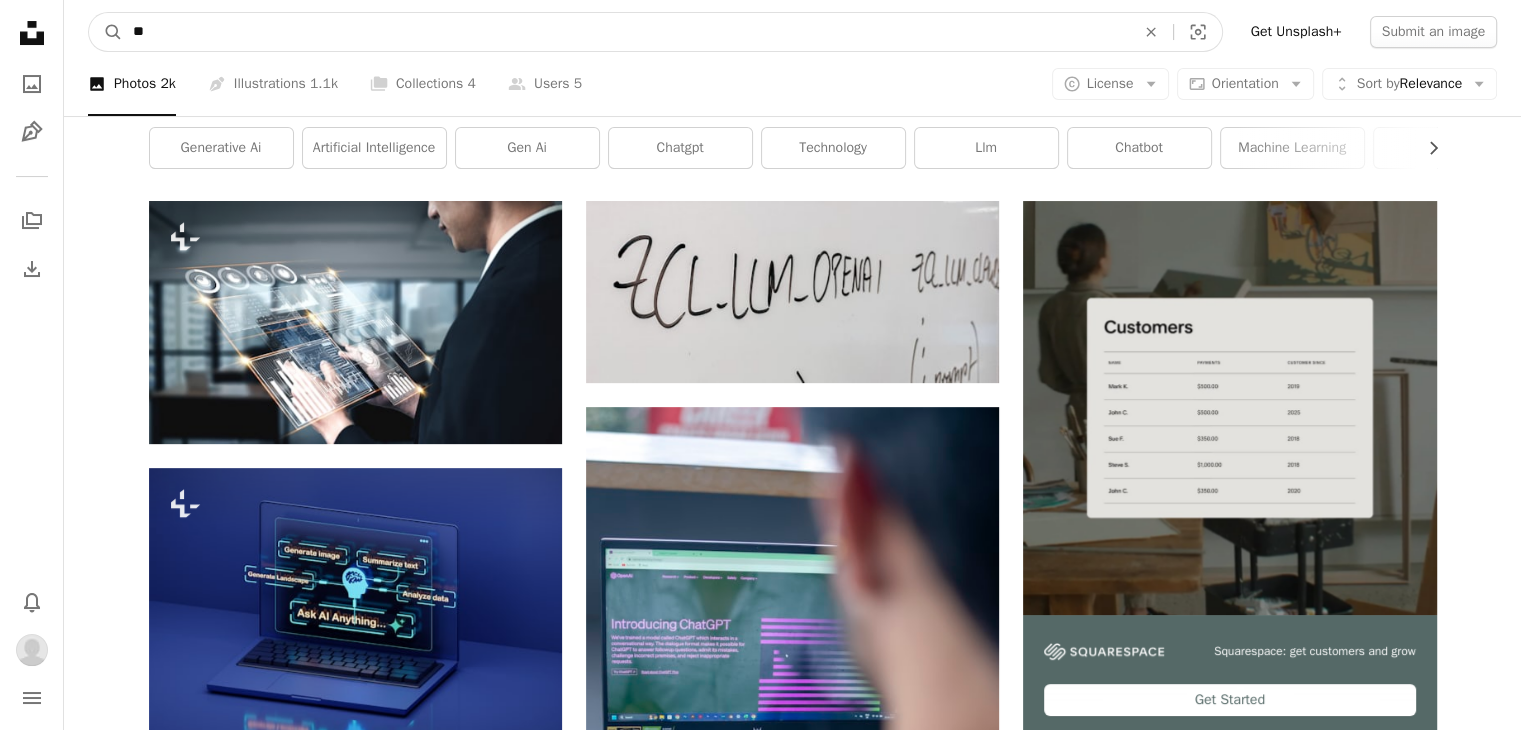 type on "*" 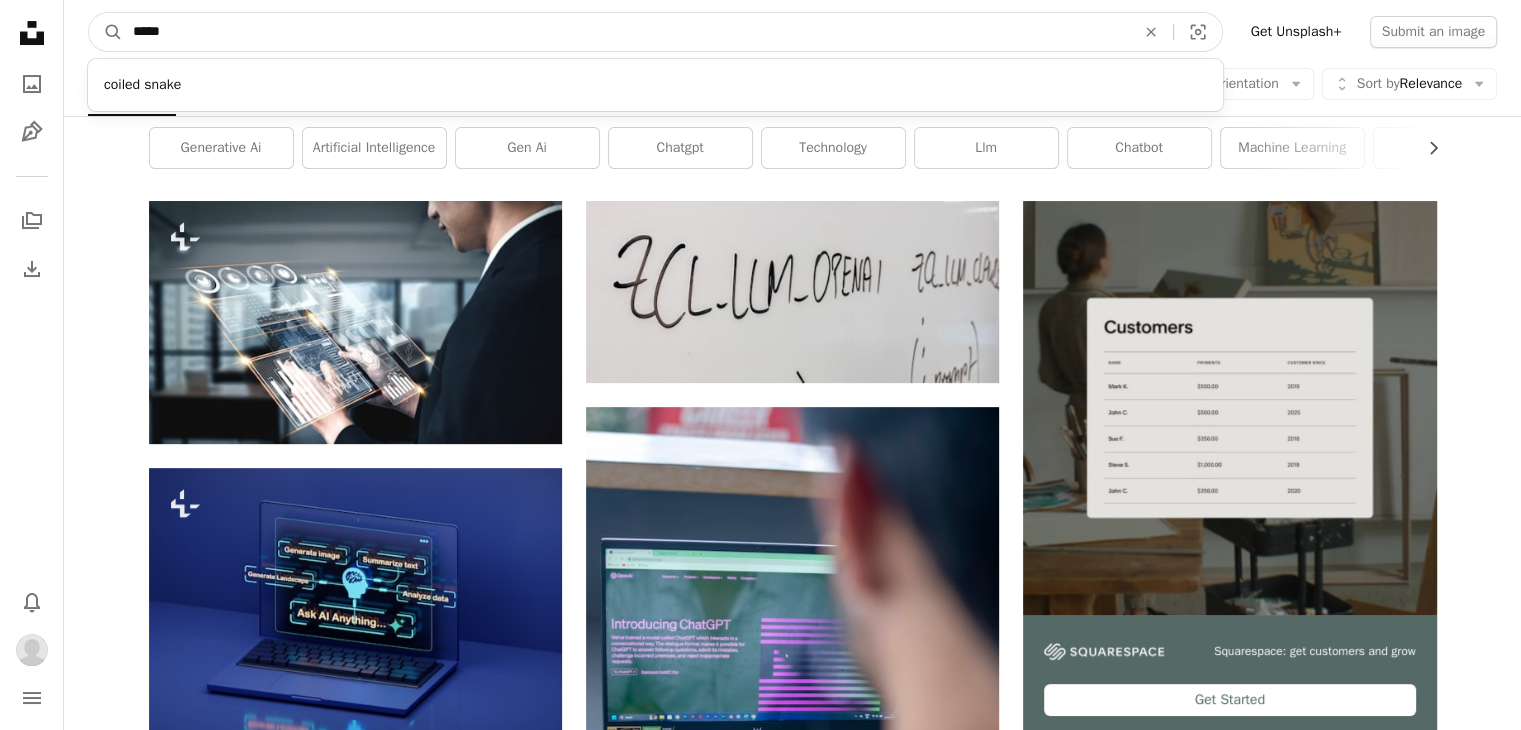 type on "******" 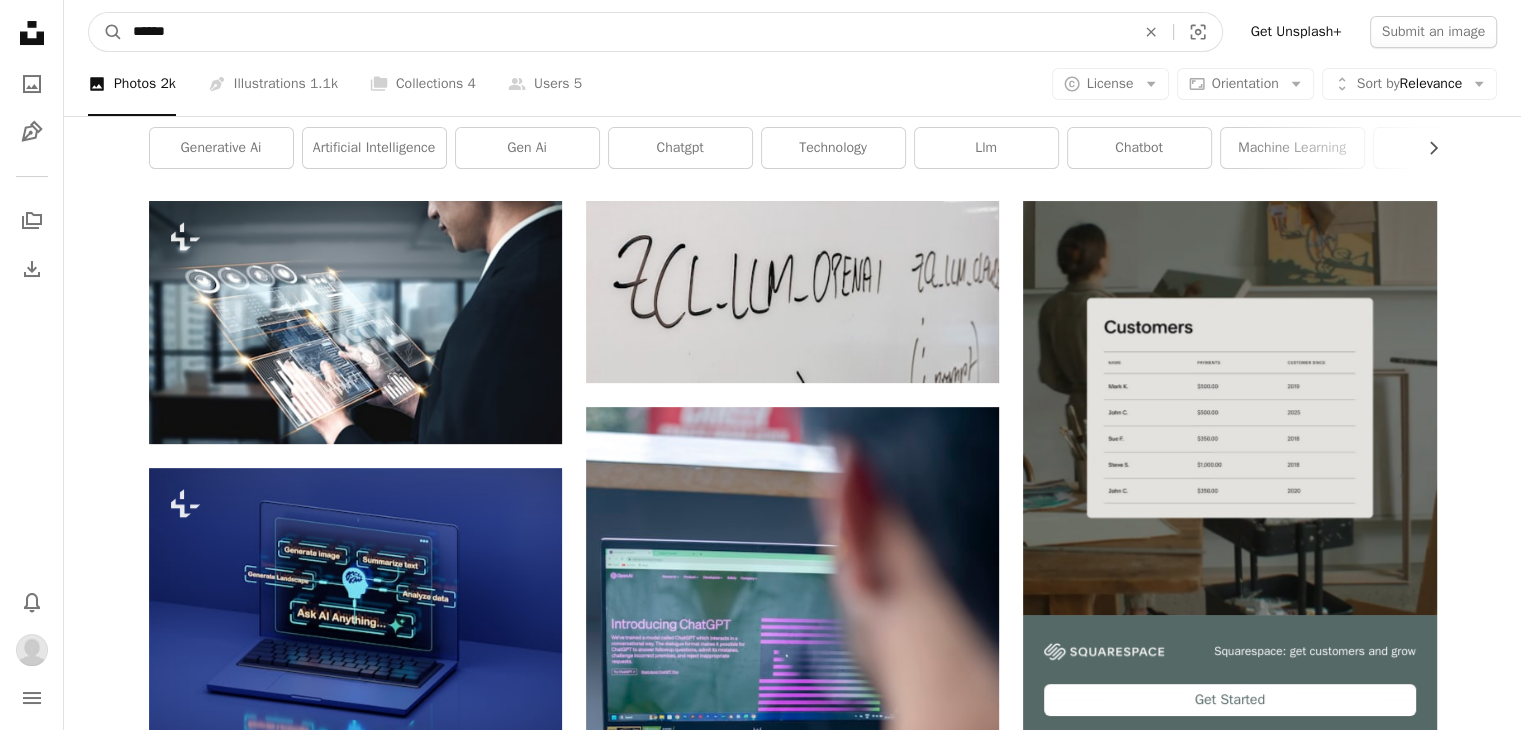 click on "A magnifying glass" at bounding box center (106, 32) 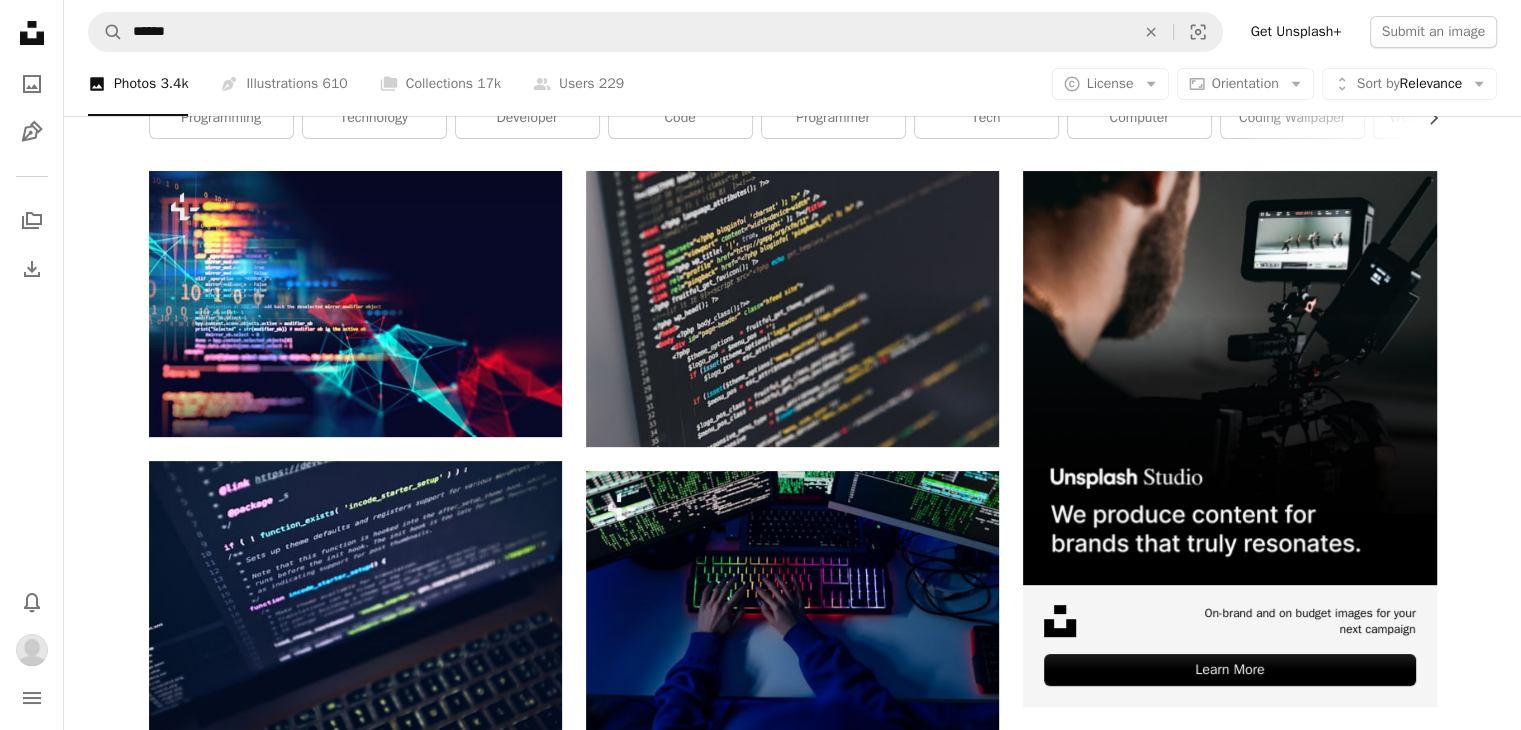 scroll, scrollTop: 343, scrollLeft: 0, axis: vertical 